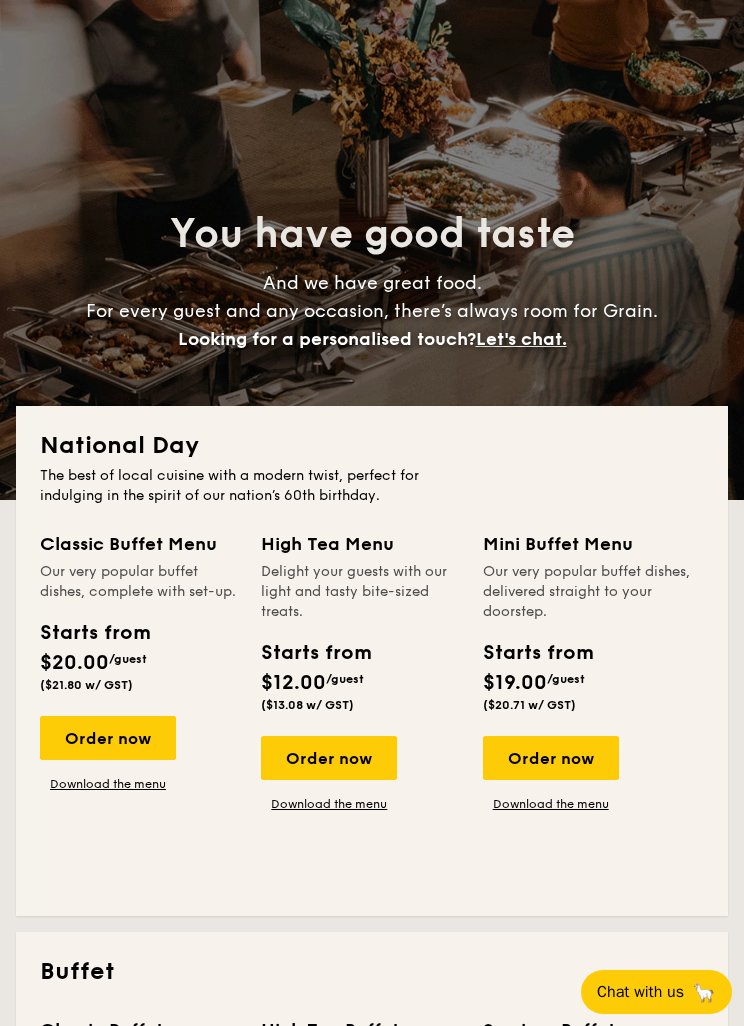 scroll, scrollTop: 0, scrollLeft: 0, axis: both 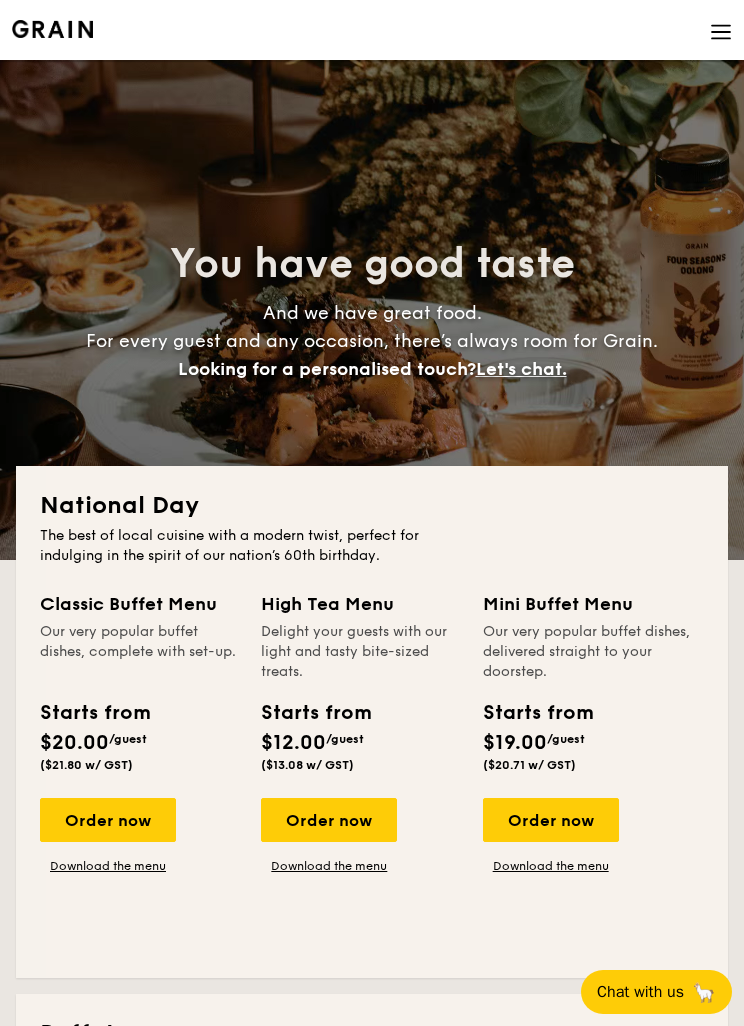 click on "National Day The best of local cuisine with a modern twist, perfect for indulging in the spirit of our nation’s 60th birthday.
Classic Buffet Menu
Our very popular buffet dishes, complete with set-up.
Starts from
$20.00
/guest
($21.80 w/ GST)
Order now
Download the menu
High Tea Menu
Delight your guests with our light and tasty bite-sized treats.
Starts from
$12.00
/guest
($13.08 w/ GST)
Order now
Download the menu
Mini Buffet Menu
Our very popular buffet dishes, delivered straight to your doorstep.
Starts from
$19.00
/guest
($20.71 w/ GST)
Order now
Download the menu
Buffet  /guest  Grain" at bounding box center [372, 1858] 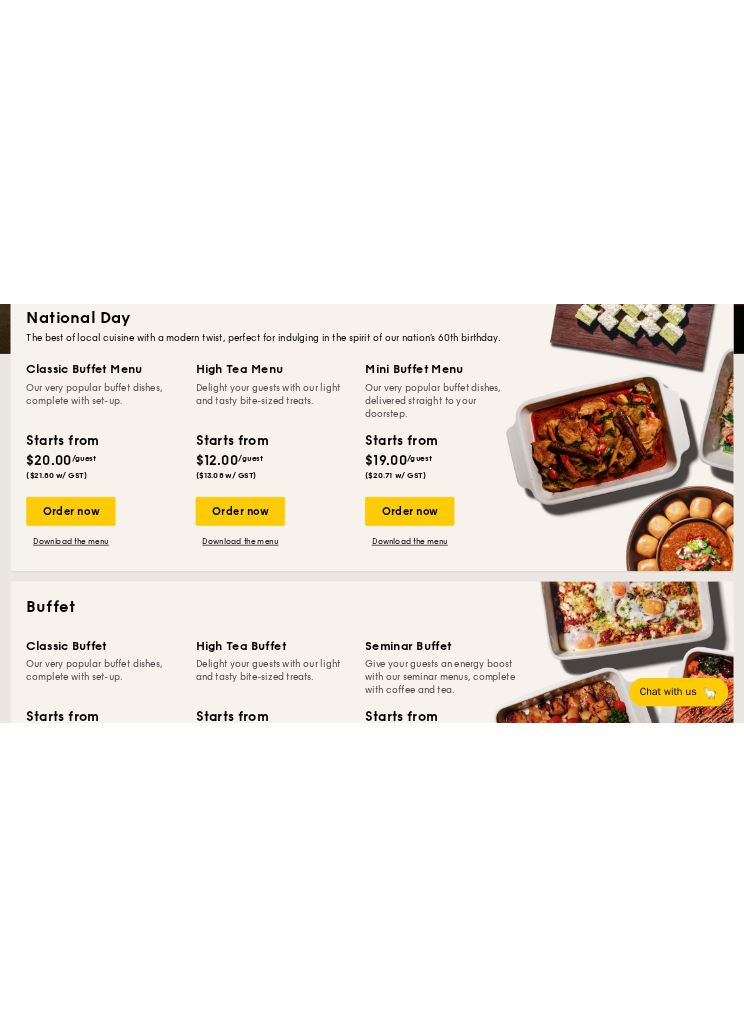 scroll, scrollTop: 370, scrollLeft: 0, axis: vertical 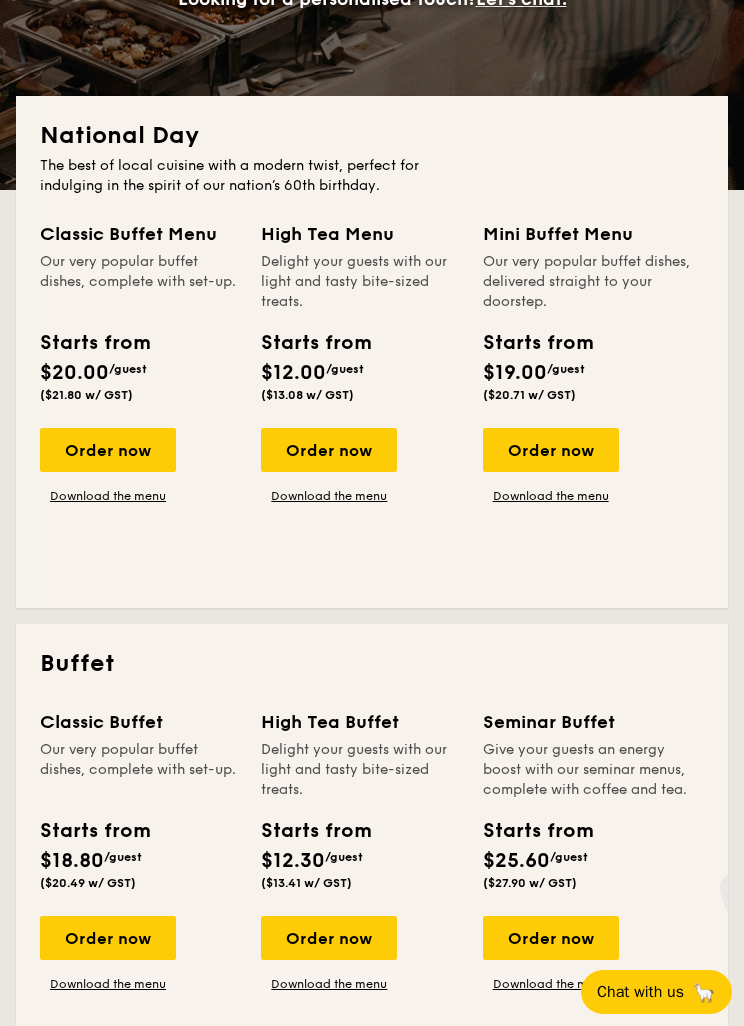 click on "Download the menu" at bounding box center [108, 496] 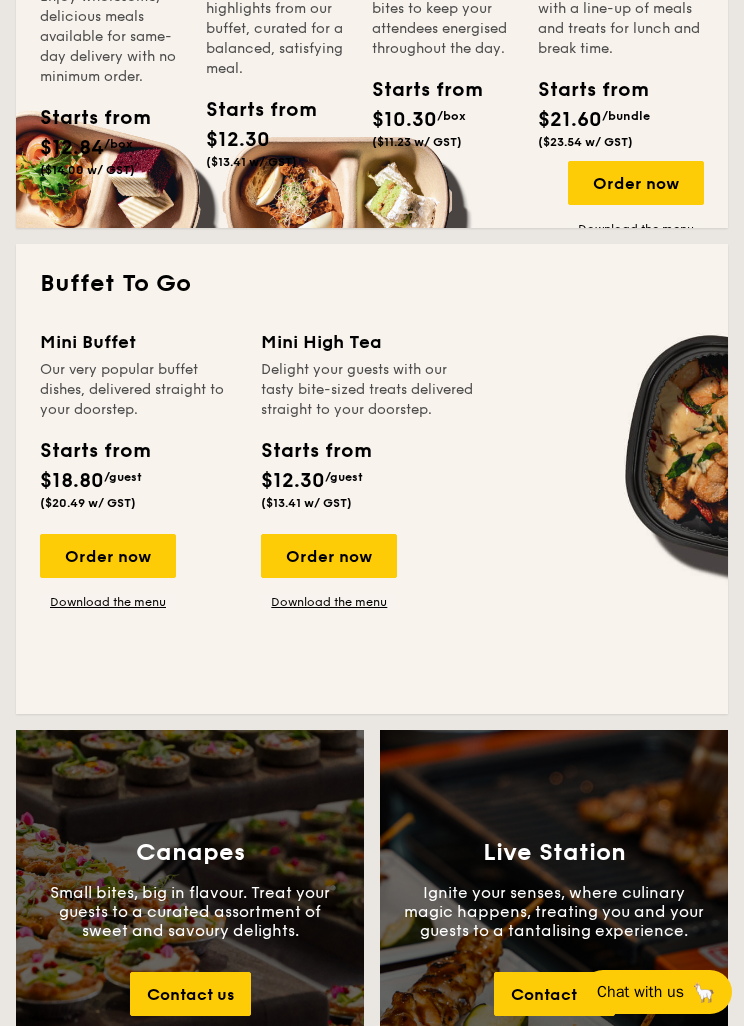 scroll, scrollTop: 1689, scrollLeft: 0, axis: vertical 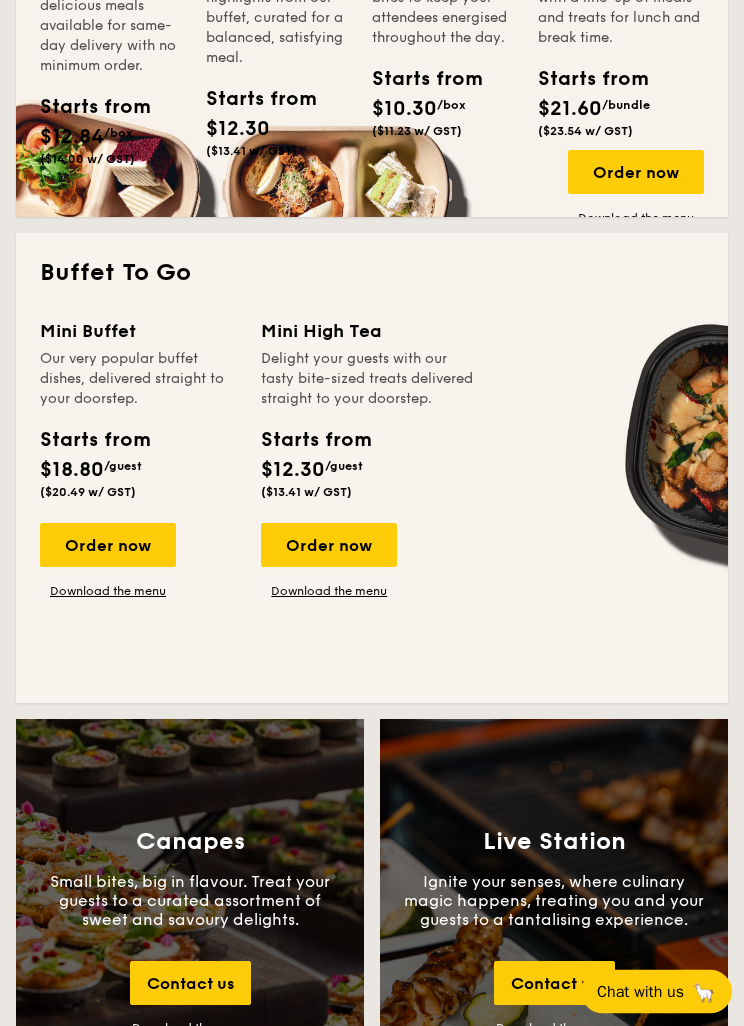 click on "Download the menu" at bounding box center (108, 592) 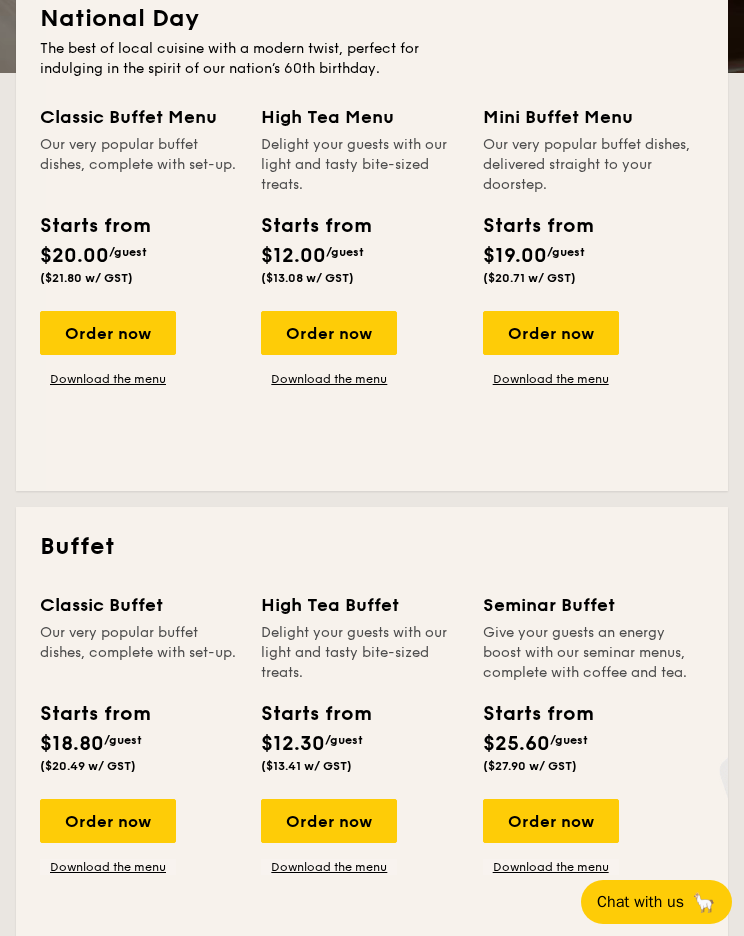 scroll, scrollTop: 465, scrollLeft: 0, axis: vertical 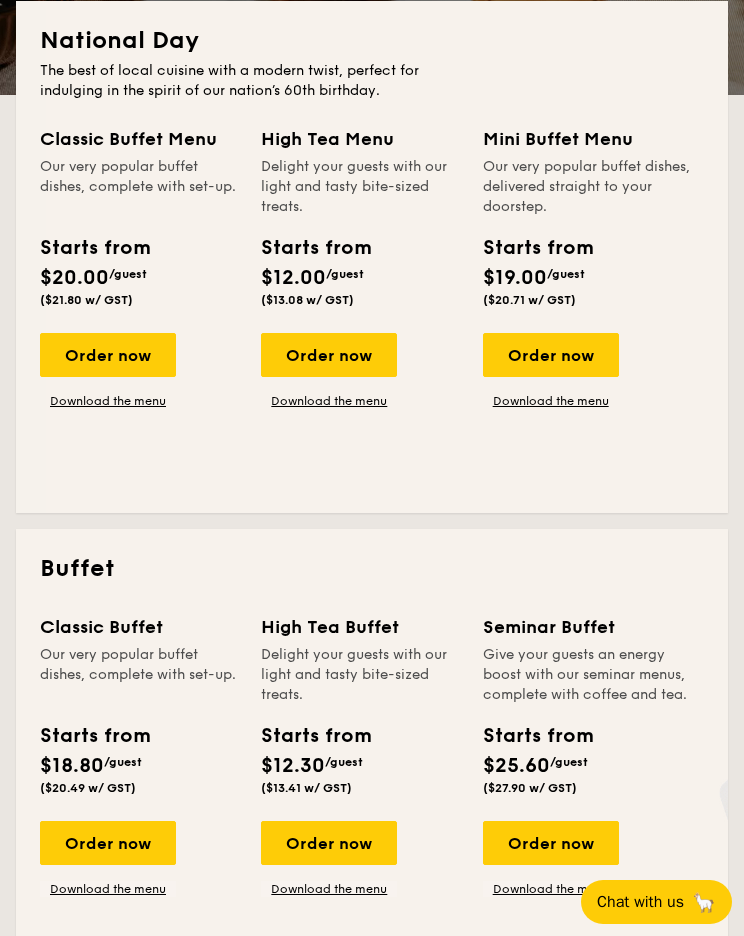 click on "Download the menu" at bounding box center (551, 401) 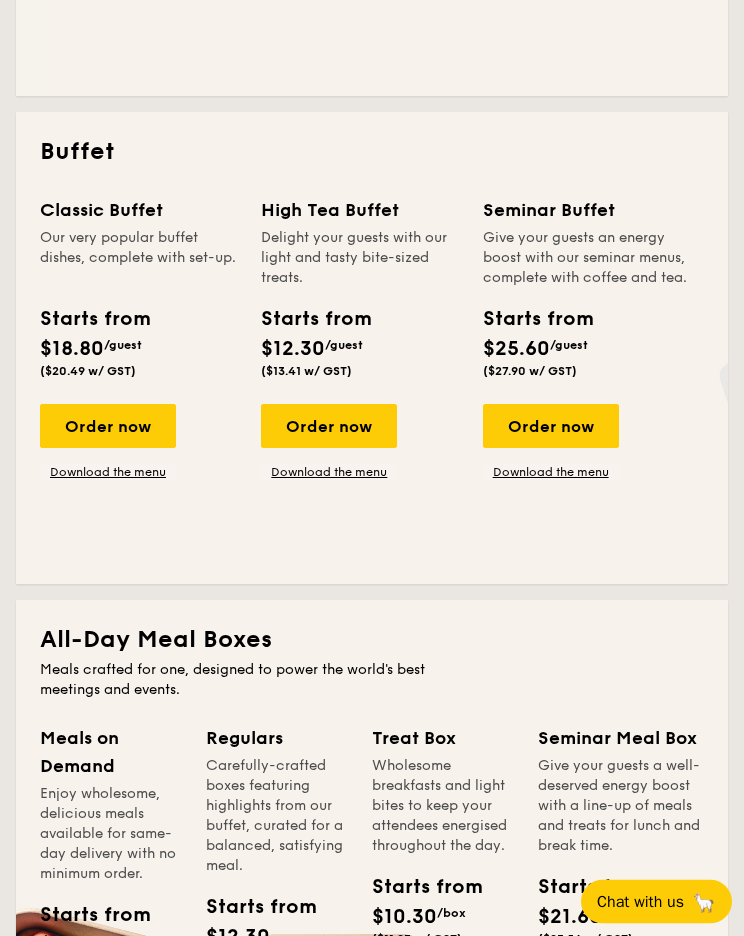 scroll, scrollTop: 883, scrollLeft: 0, axis: vertical 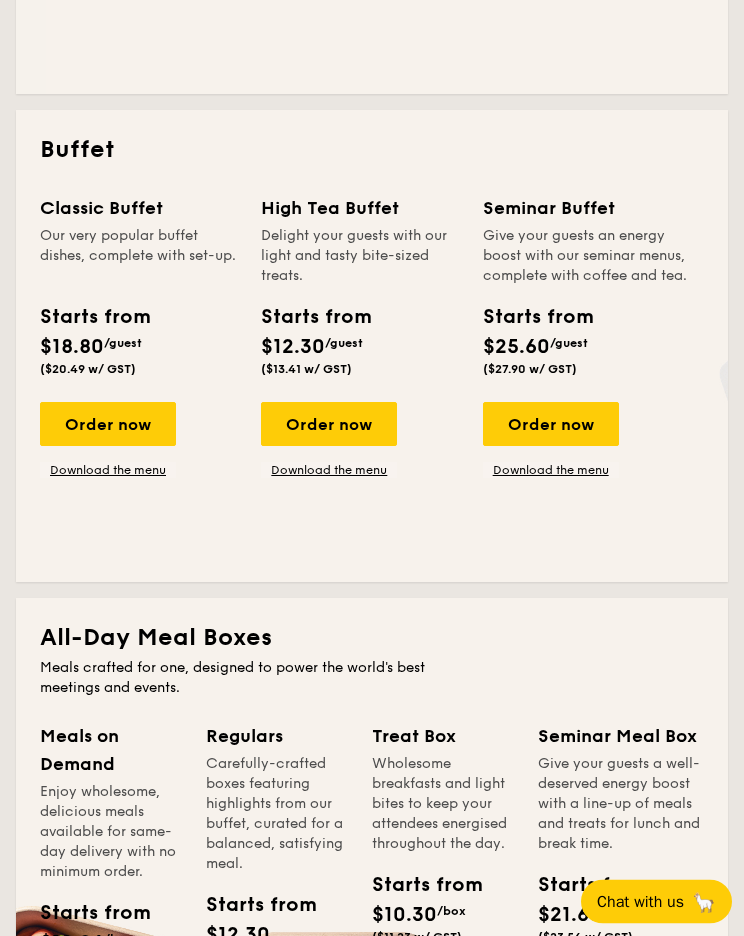 click on "Download the menu" at bounding box center [329, 471] 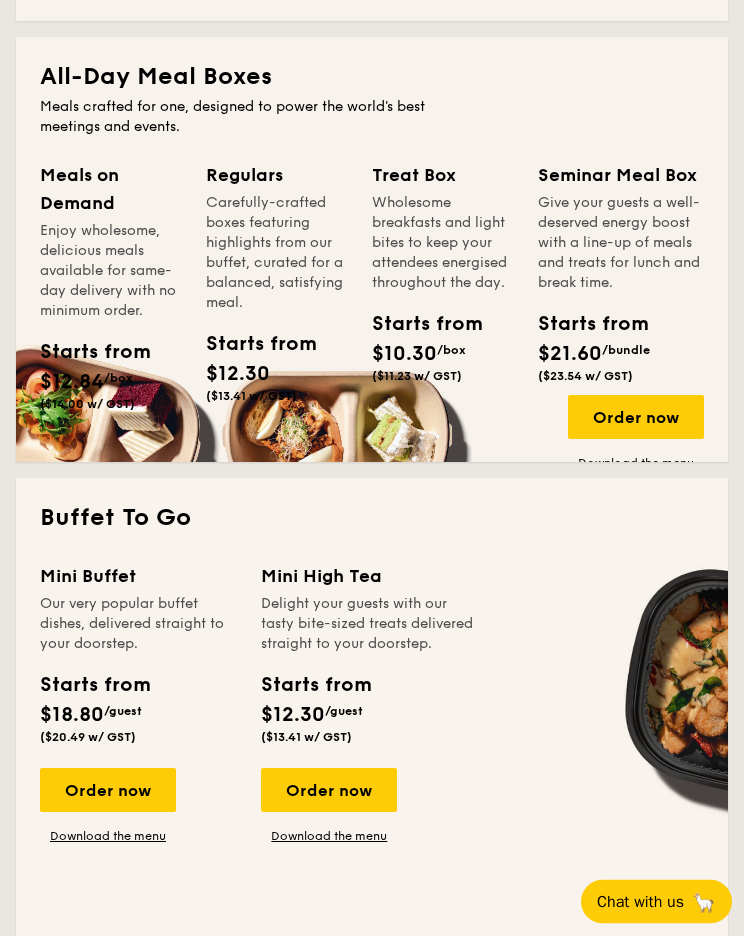 scroll, scrollTop: 1424, scrollLeft: 0, axis: vertical 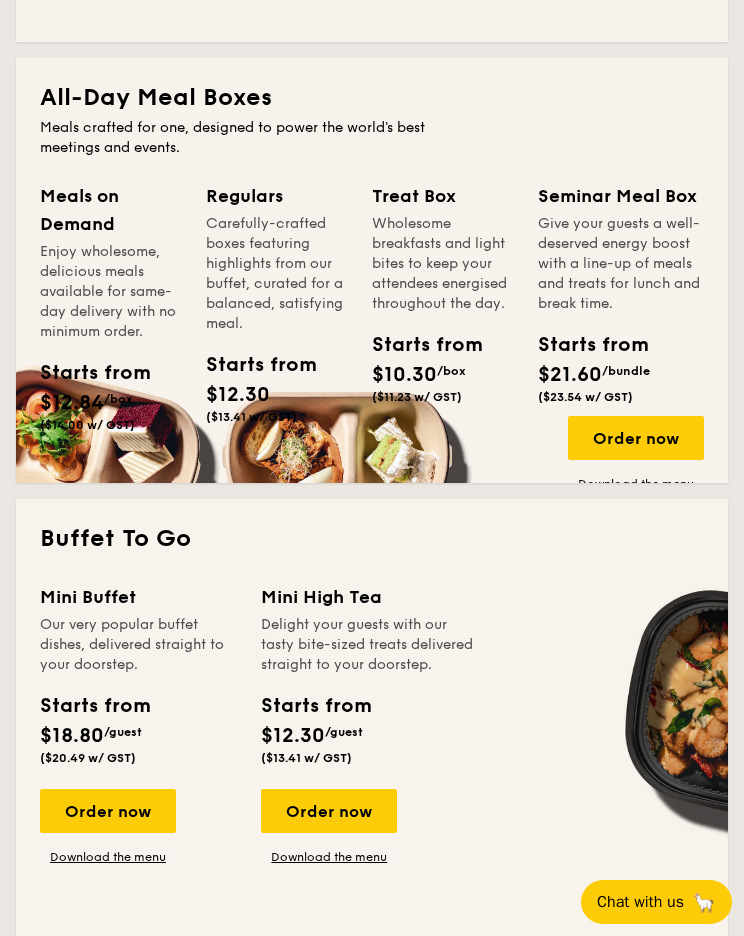 click on "Download the menu" at bounding box center [329, 857] 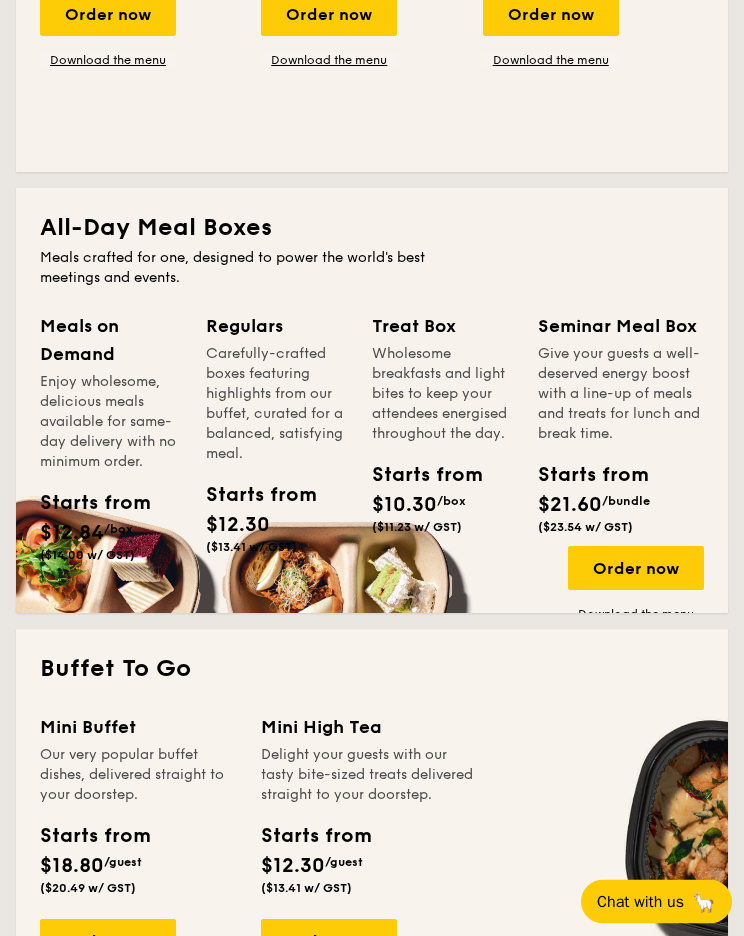 scroll, scrollTop: 1419, scrollLeft: 0, axis: vertical 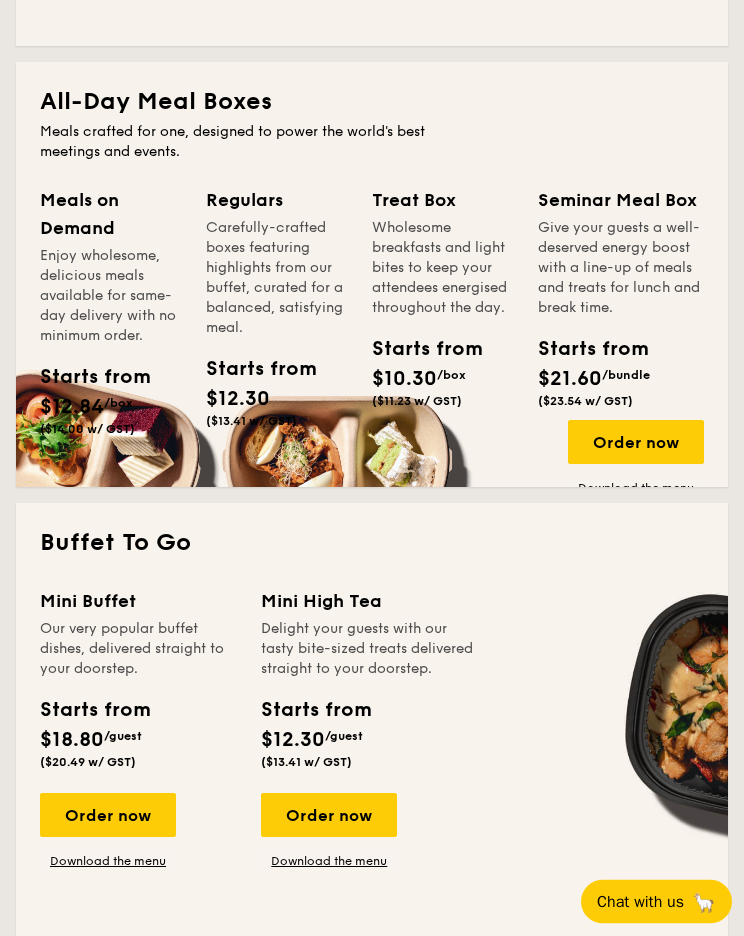 click on "Download the menu" at bounding box center [108, 862] 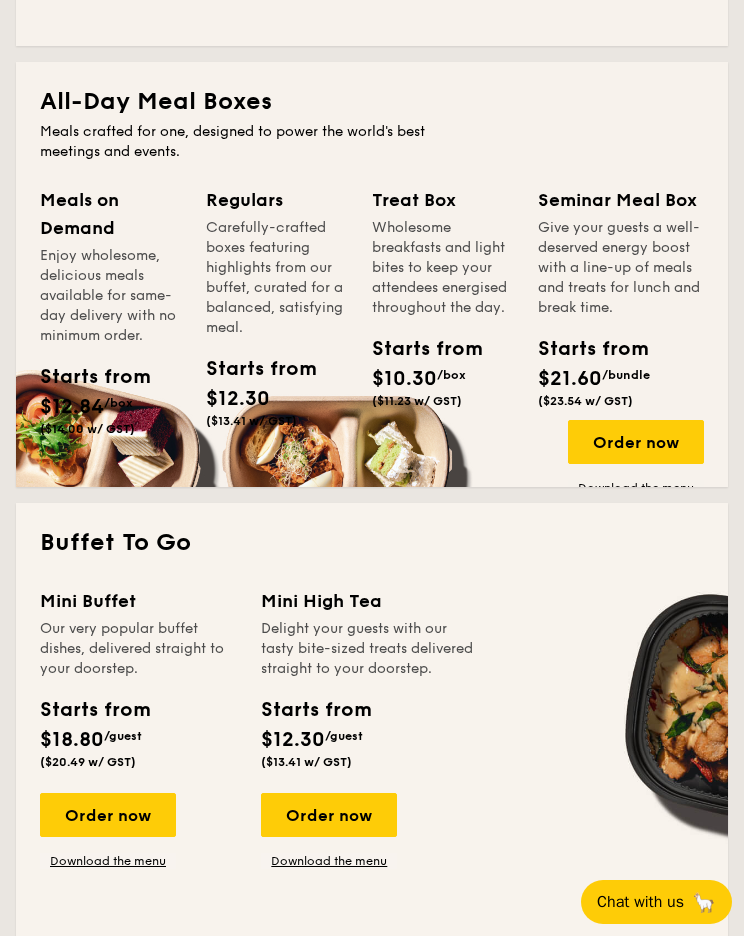 scroll, scrollTop: 1452, scrollLeft: 0, axis: vertical 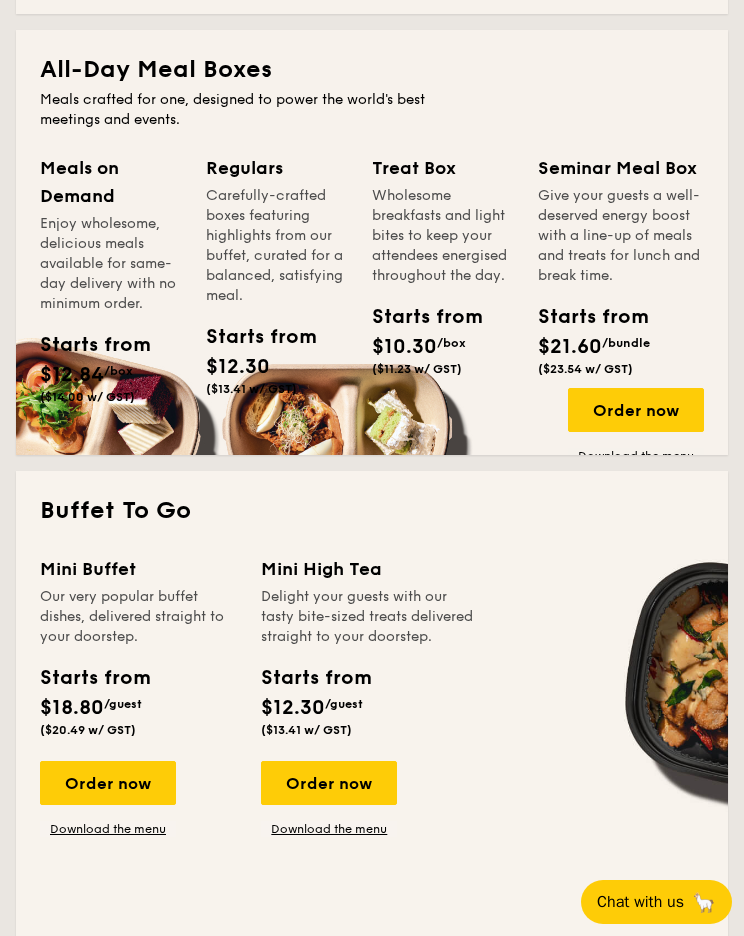 click on "Order now" at bounding box center [108, 783] 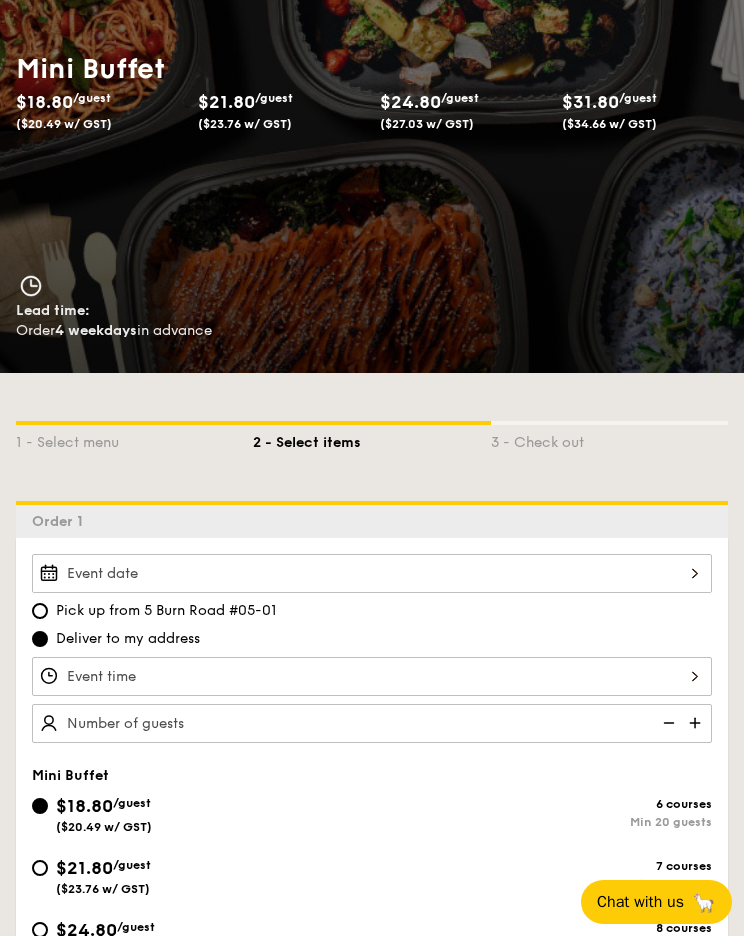 scroll, scrollTop: 83, scrollLeft: 0, axis: vertical 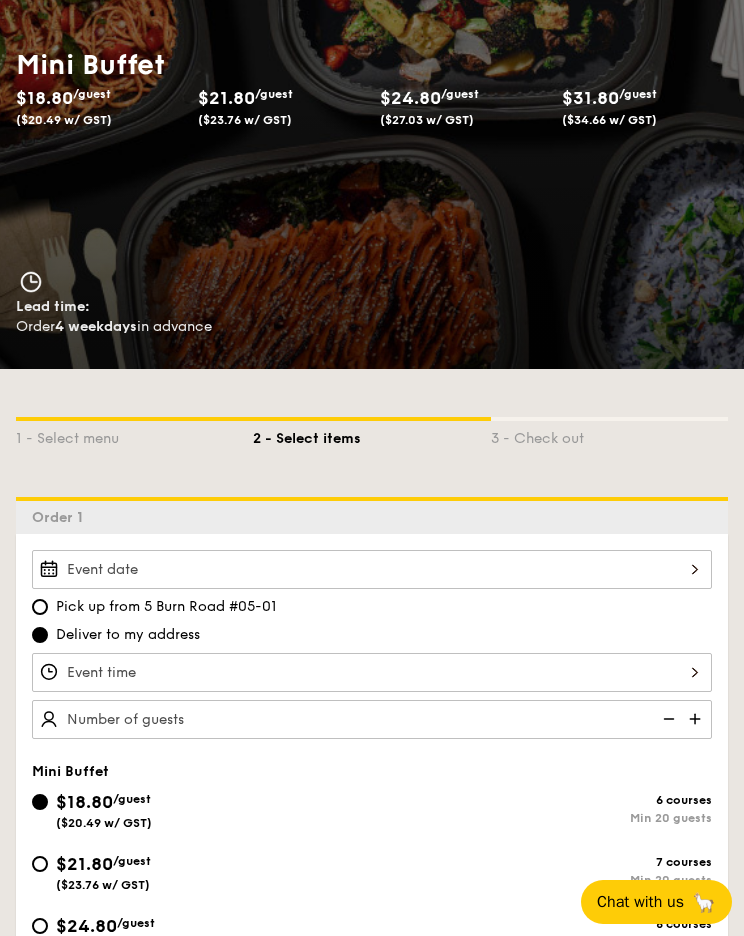 click at bounding box center [372, 569] 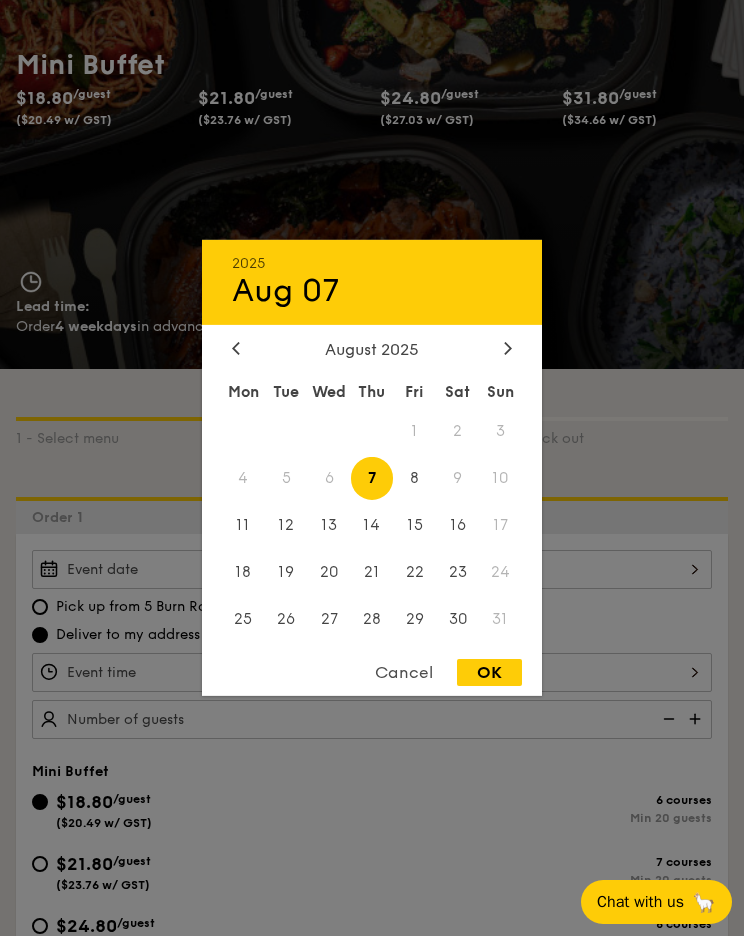 click on "9" at bounding box center (457, 478) 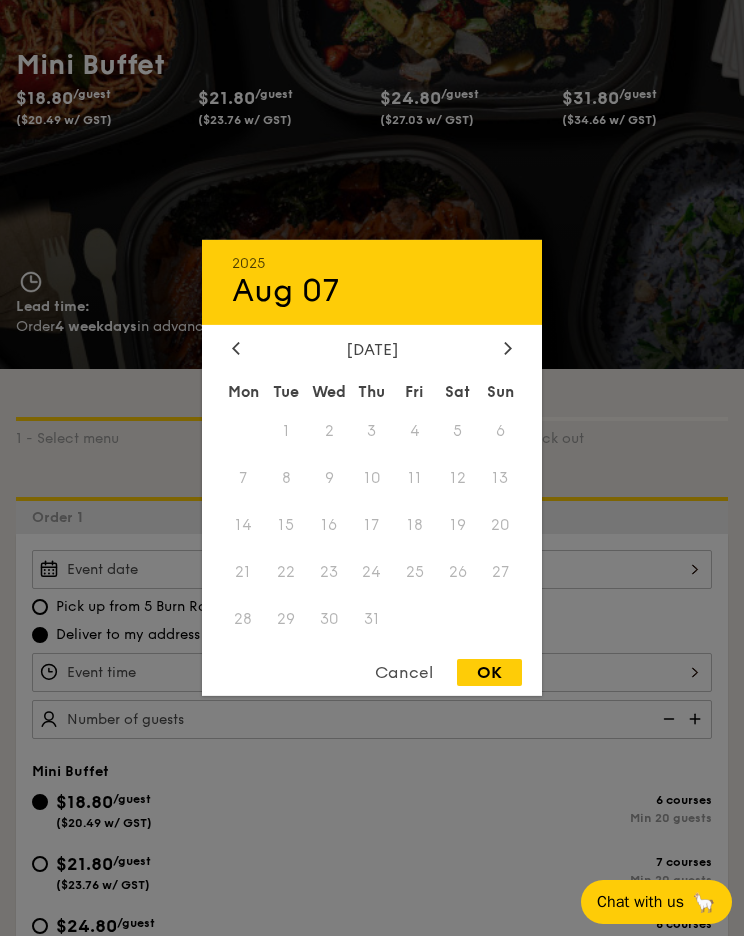 click 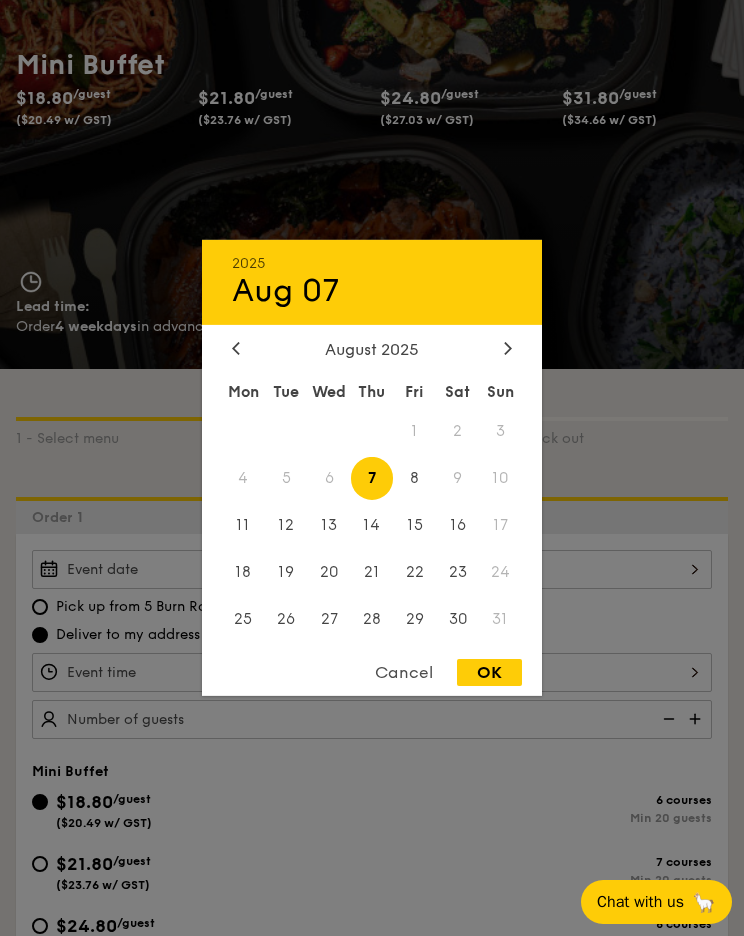 click on "8" at bounding box center [414, 478] 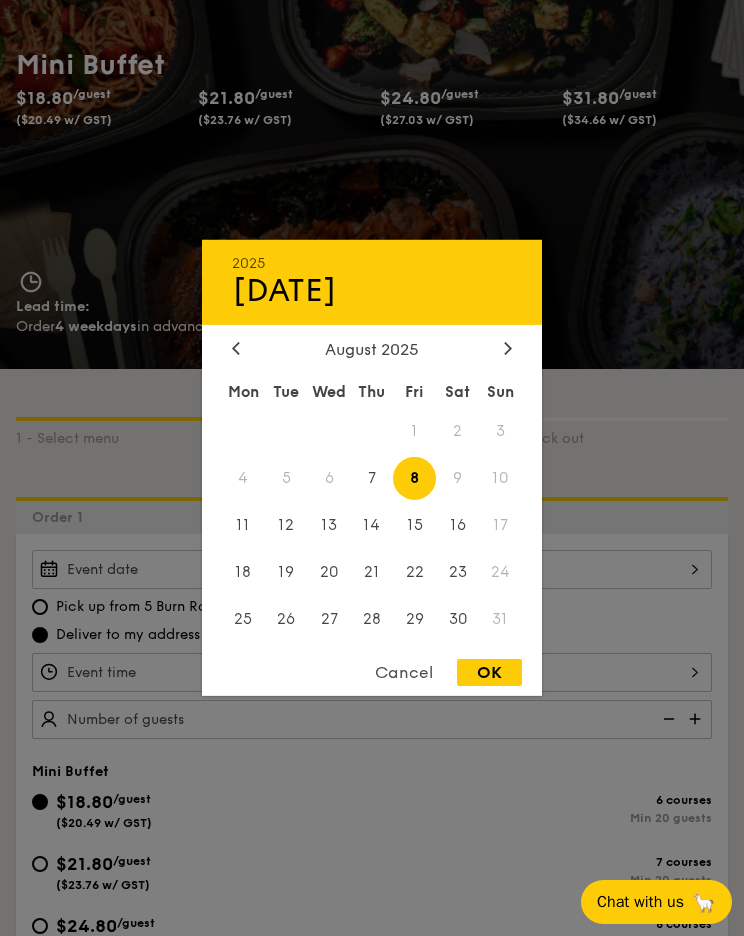 click on "9" at bounding box center (457, 478) 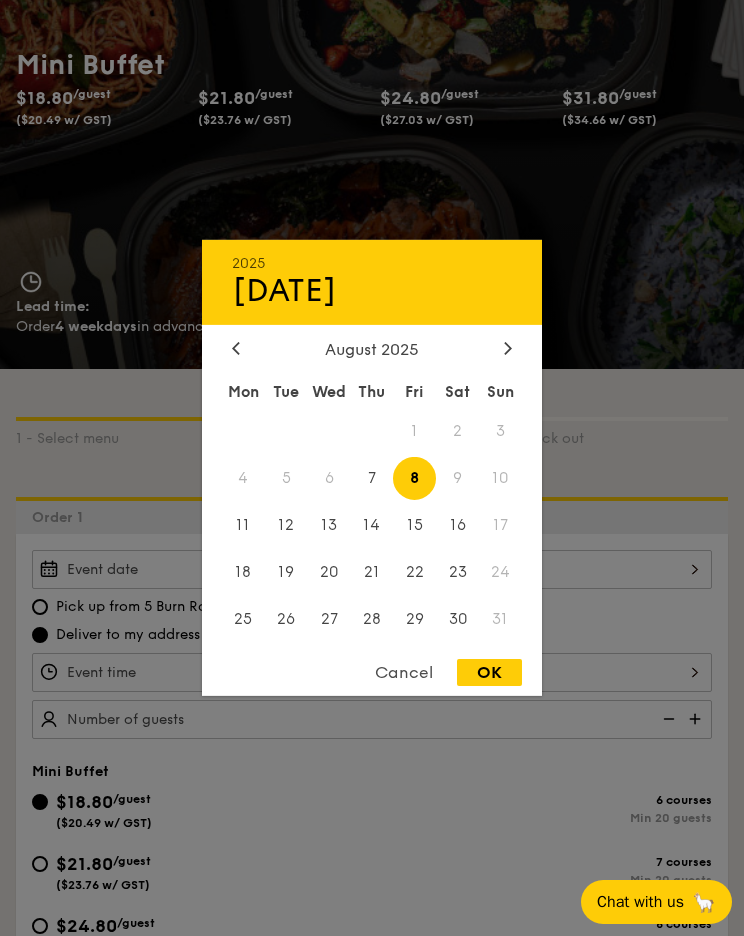 click on "Cancel" at bounding box center (404, 672) 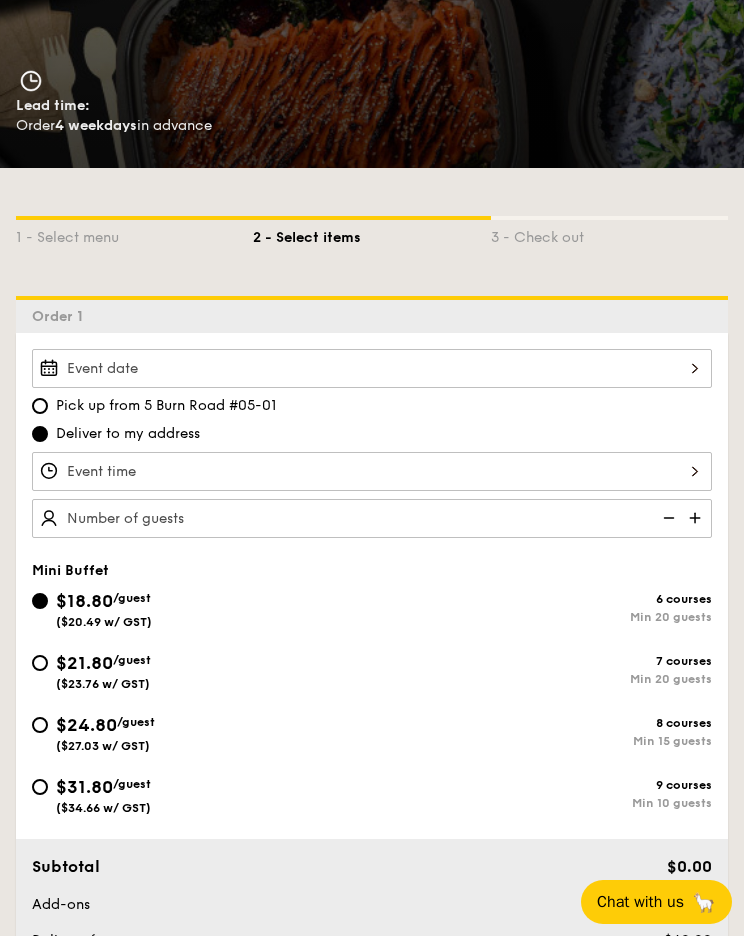 scroll, scrollTop: 288, scrollLeft: 0, axis: vertical 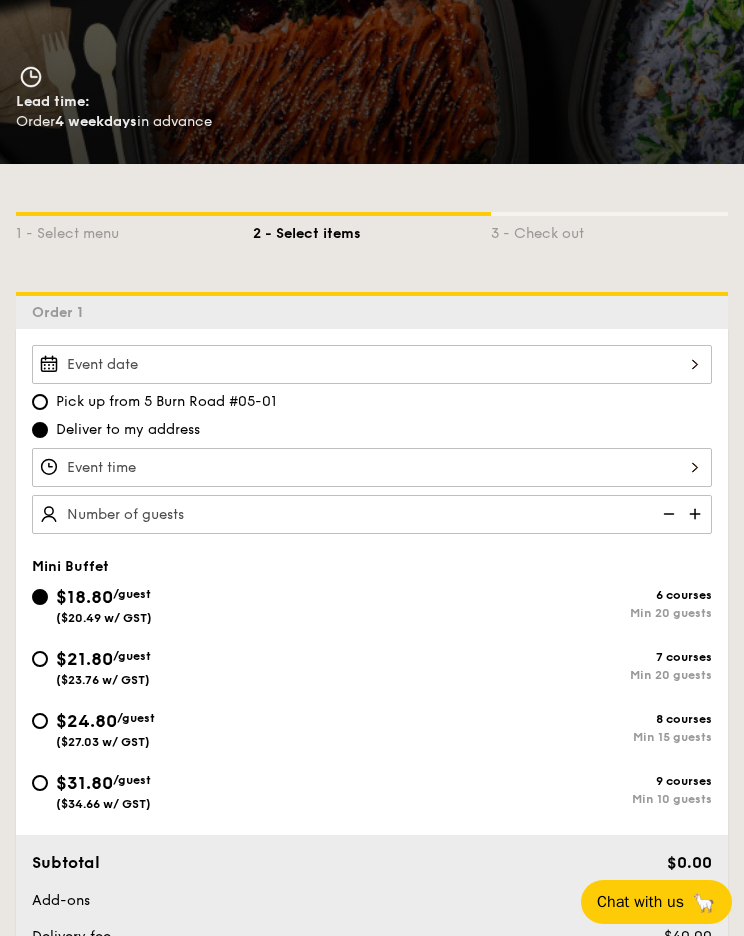 click on "$31.80
/guest
($34.66 w/ GST)
9 courses
Min 10 guests" at bounding box center [40, 783] 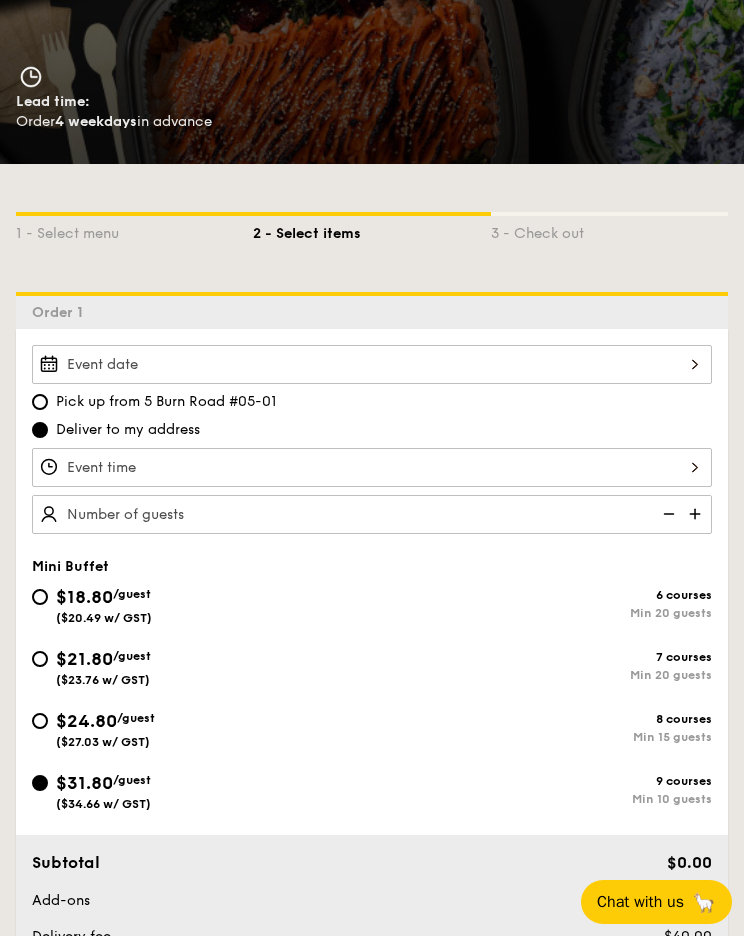 radio on "true" 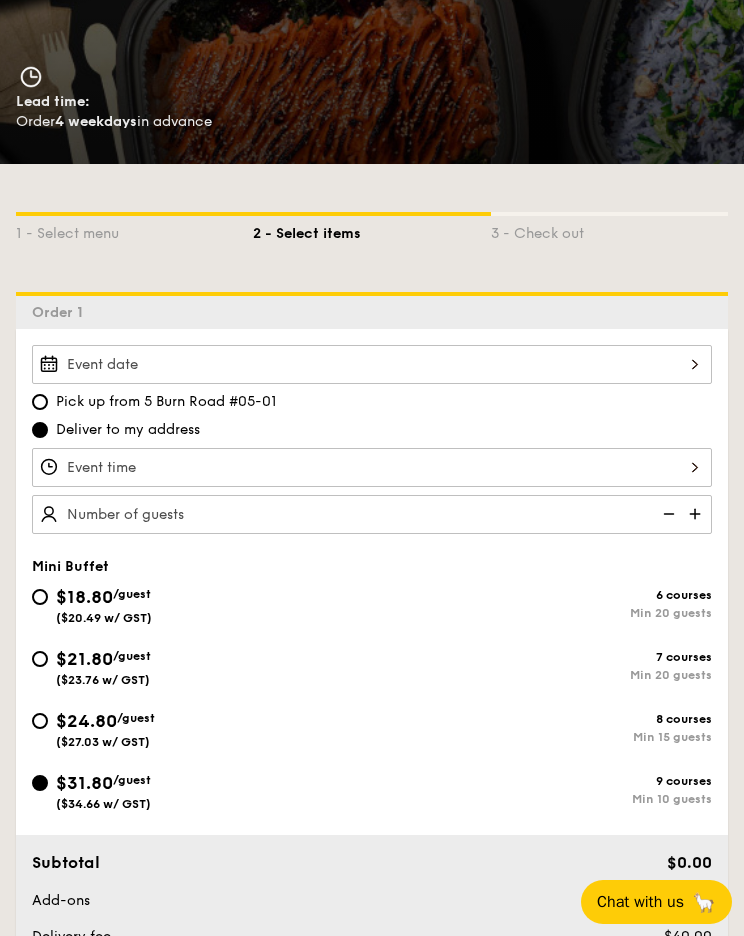click at bounding box center (372, 364) 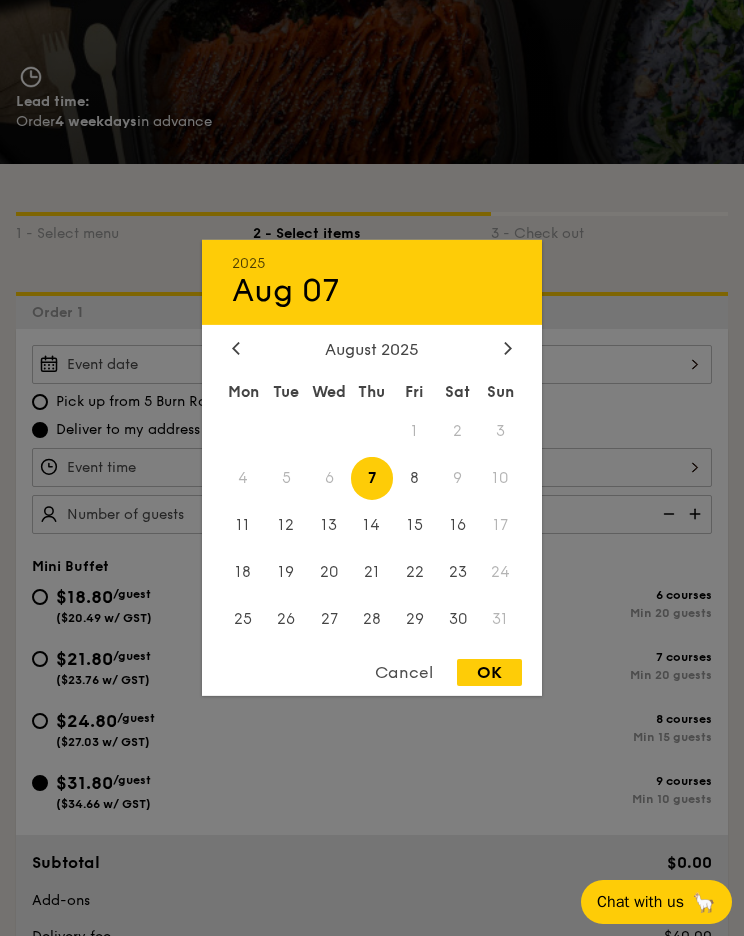 click on "8" at bounding box center (414, 478) 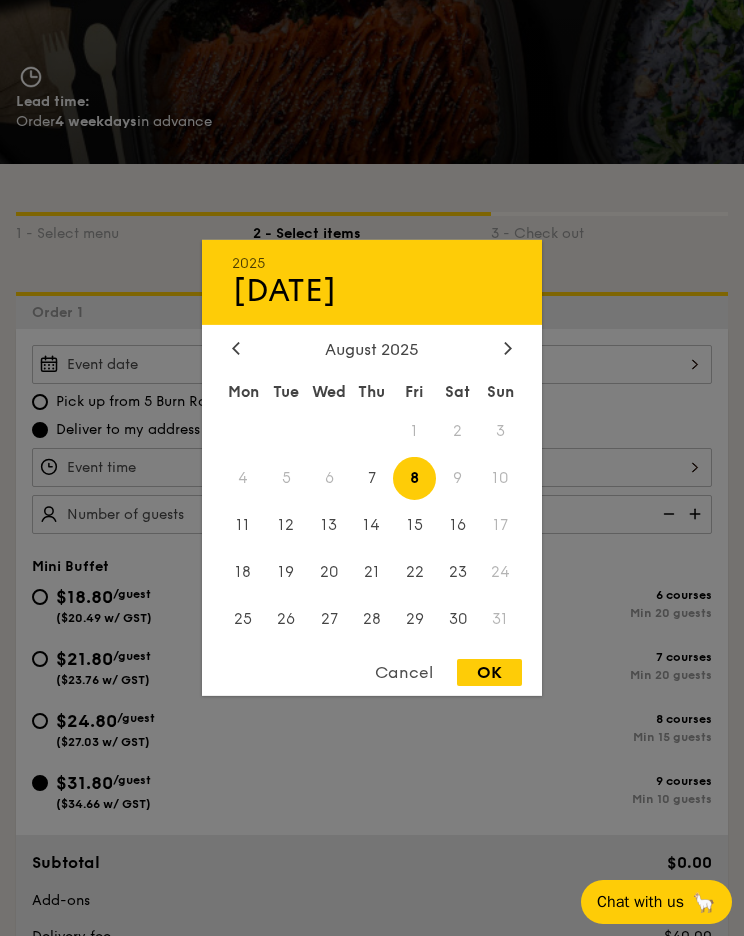 click on "9" at bounding box center [457, 478] 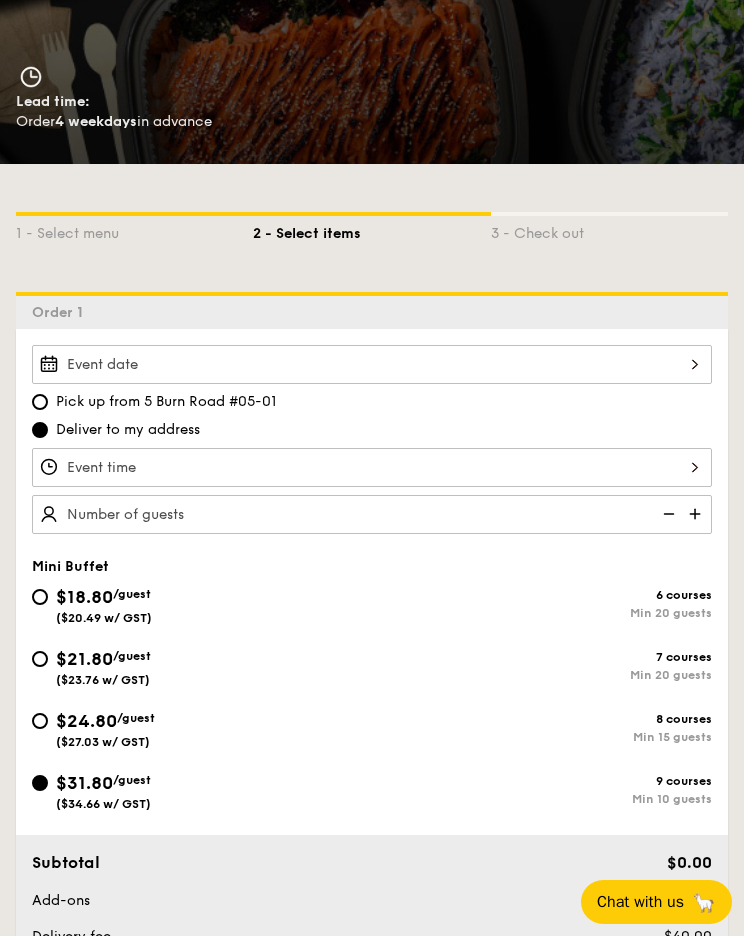 click on "($27.03 w/ GST)" at bounding box center [103, 742] 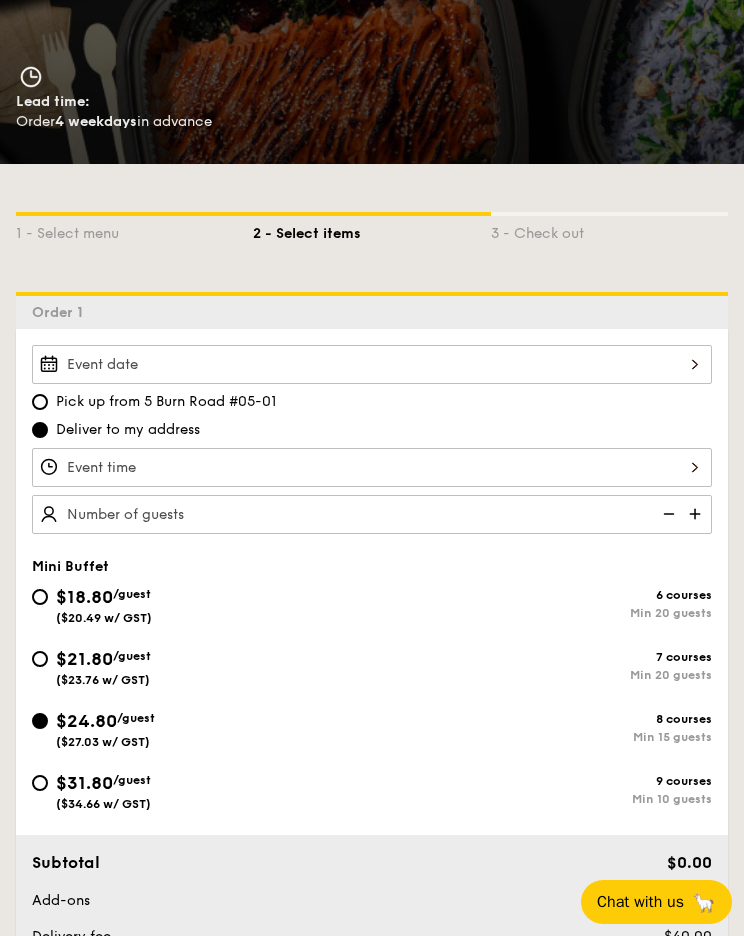 radio on "true" 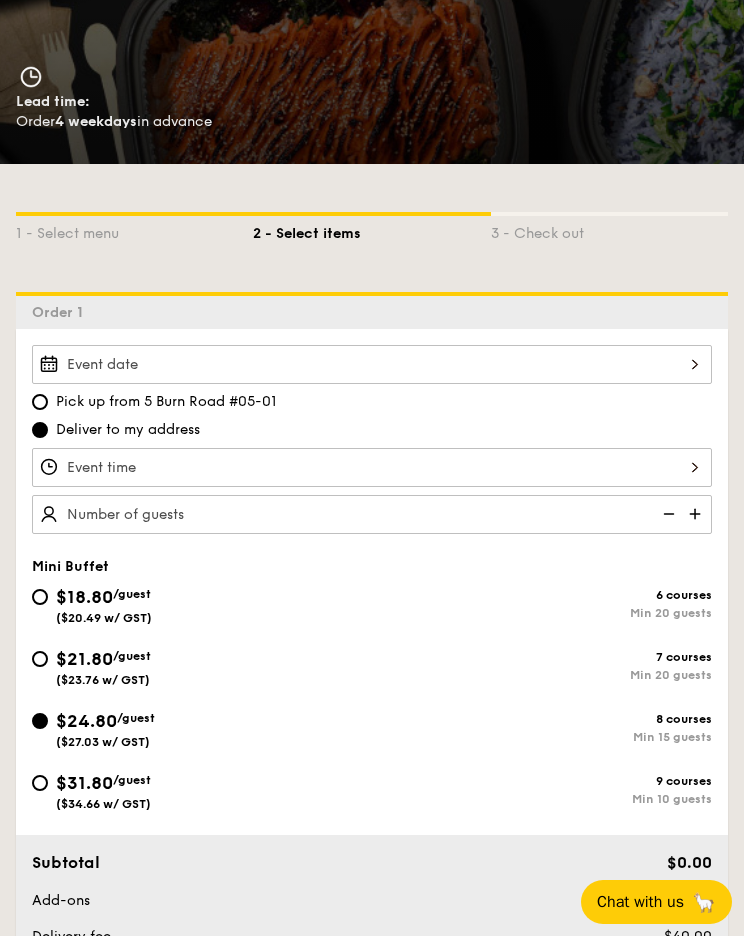 click on "Pick up from 5 Burn Road #05-01" at bounding box center (40, 402) 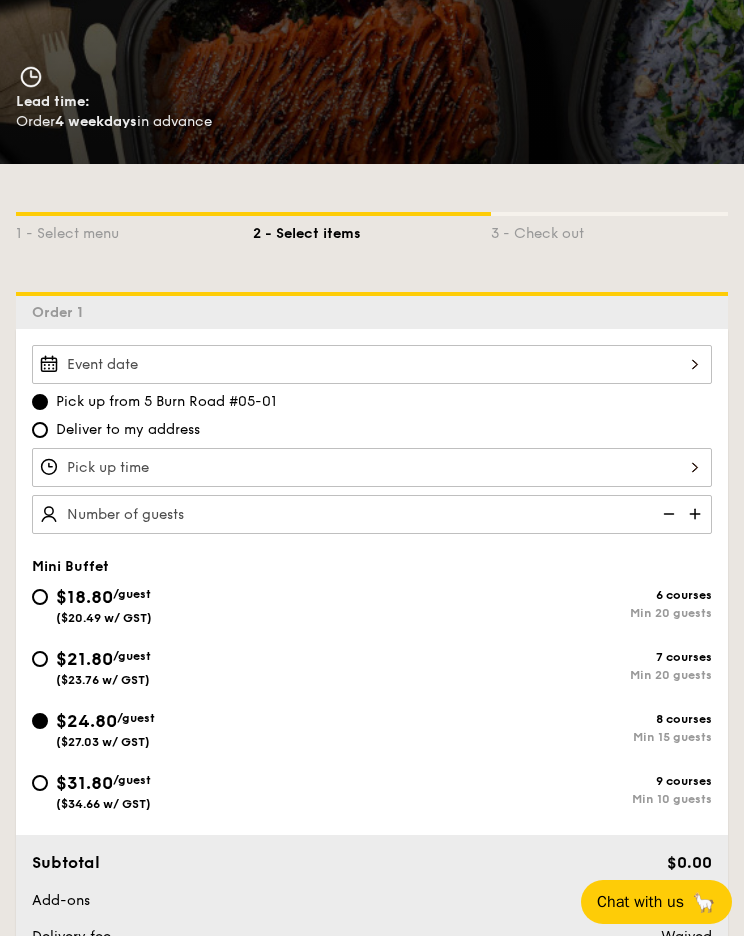 click at bounding box center (372, 364) 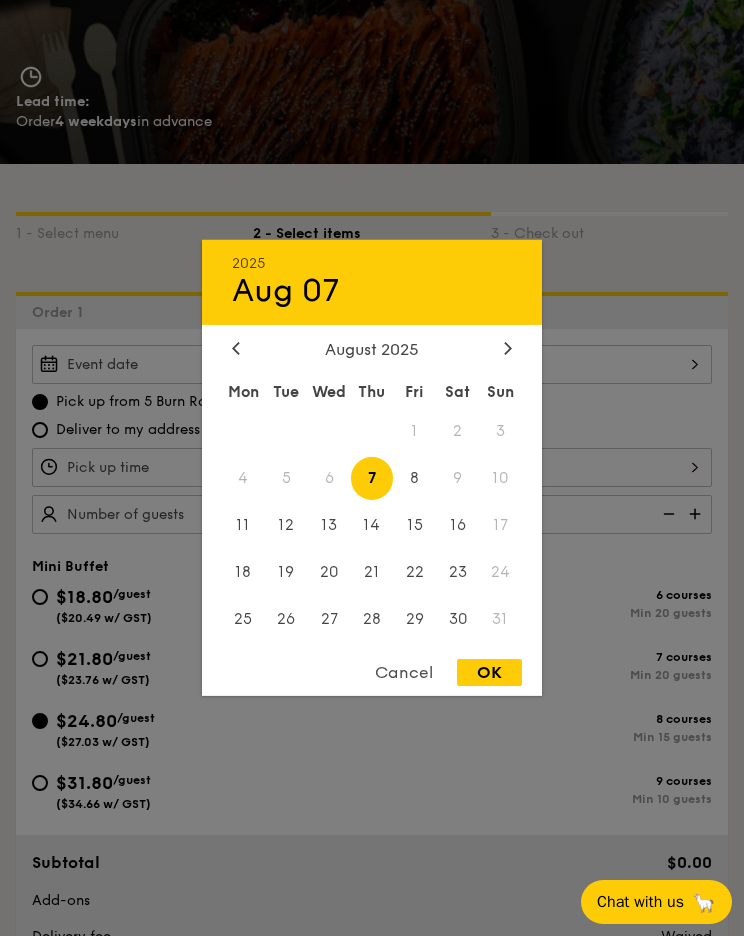 click at bounding box center (372, 468) 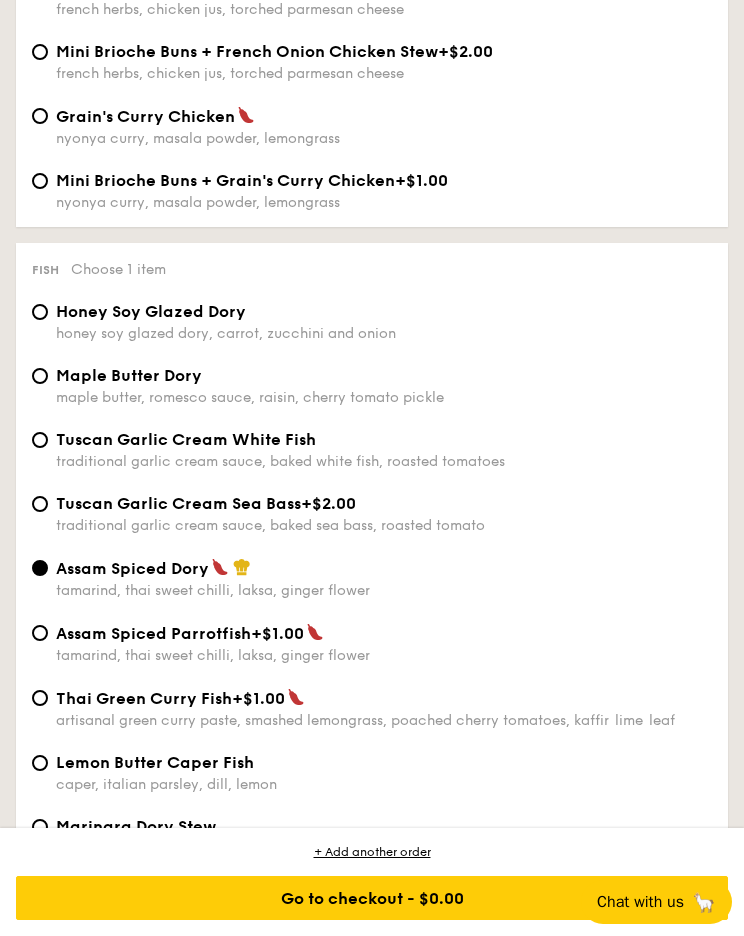 scroll, scrollTop: 3231, scrollLeft: 0, axis: vertical 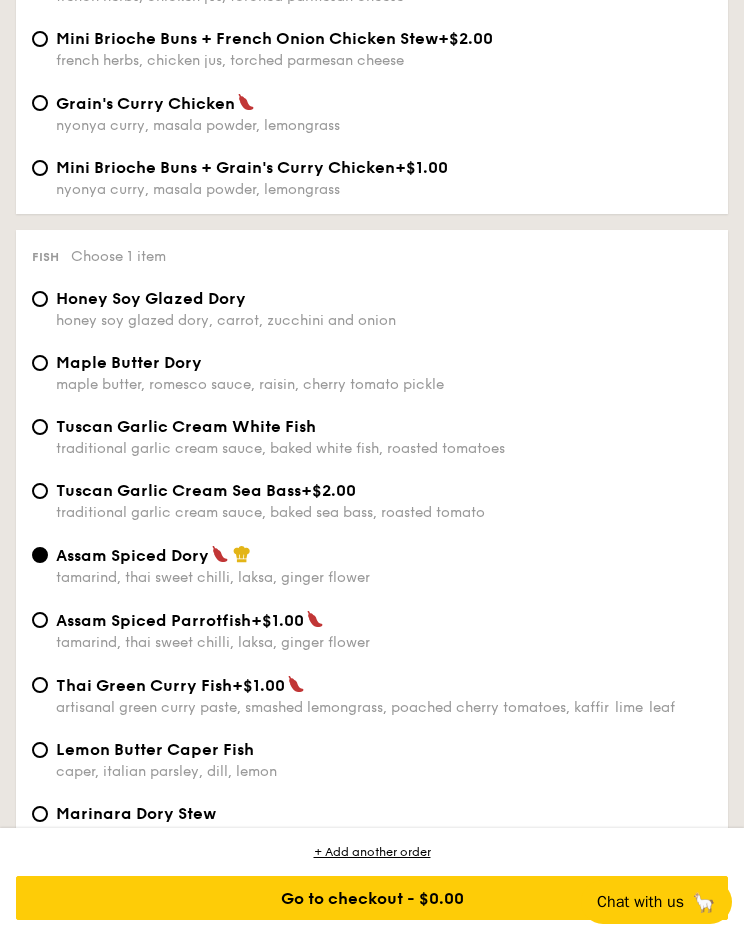 click on "Chat with us" at bounding box center (640, 902) 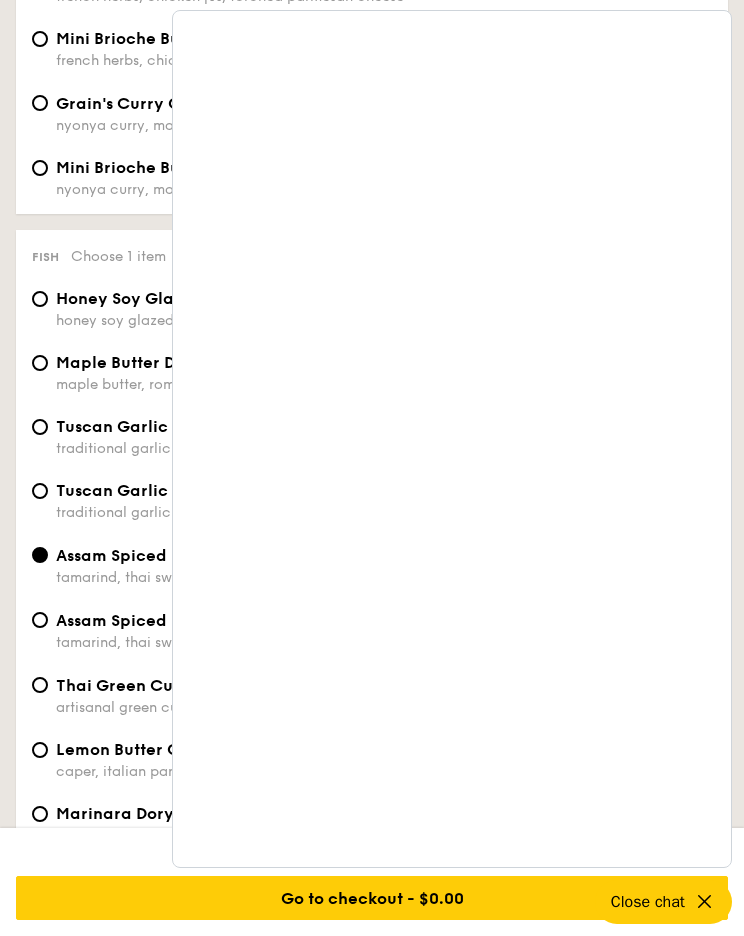 scroll, scrollTop: 3263, scrollLeft: 0, axis: vertical 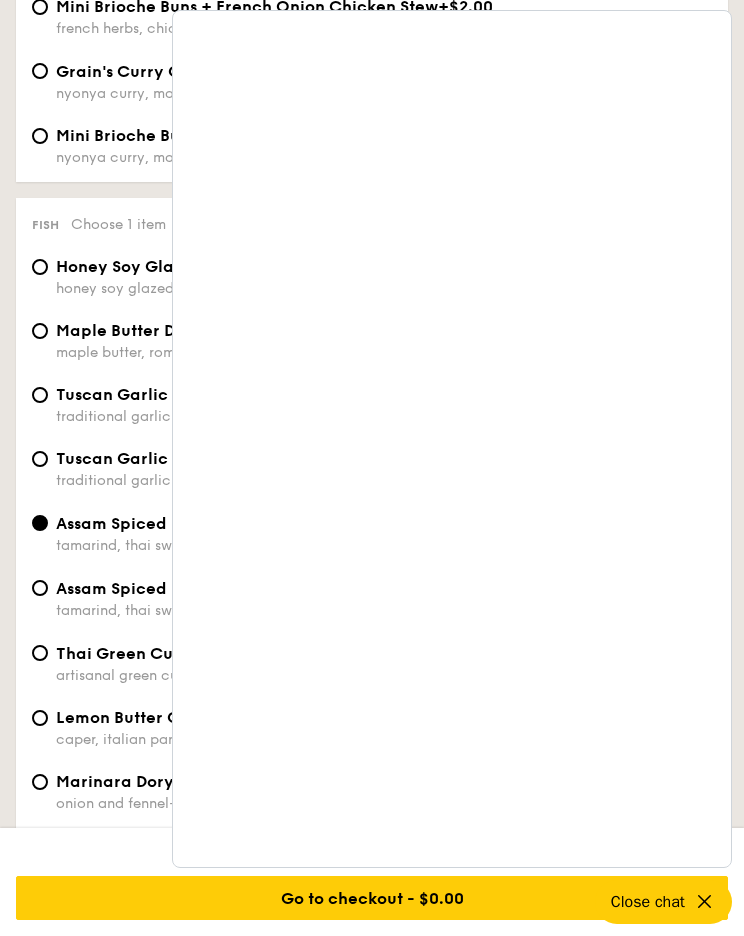 click on "Meat
Choose 1 item
Grilled Farm Fresh Chicken Indian inspired cajun chicken thigh, charred broccoli, slow baked cherry tomato Kampung Ayam Masak Merah 24 hour marinated boneless chicken, lemongrass and lime leaf scented sambal ketchup sauce Oven-Roasted Teriyaki Chicken house-blend teriyaki sauce, baby bok choy, king oyster and shiitake mushrooms Honey Duo Mustard Chicken house-blend mustard, maple soy baked potato, parsley Harissa Spiced Chicken african-style harissa, ancho chilli pepper, oven-roasted zucchini and carrot  Hikari Miso Glazed Chicken baked carrot, shiitake mushroom, roasted sesame seed, spring onion French Onion Chicken Stew
+$1.00
french herbs, chicken jus, torched parmesan cheese Mini Brioche Buns + French Onion Chicken Stew
+$2.00
french herbs, chicken jus, torched parmesan cheese Grain's Curry Chicken nyonya curry, masala powder, lemongrass Mini Brioche Buns + Grain's Curry Chicken
+$1.00" at bounding box center (372, -166) 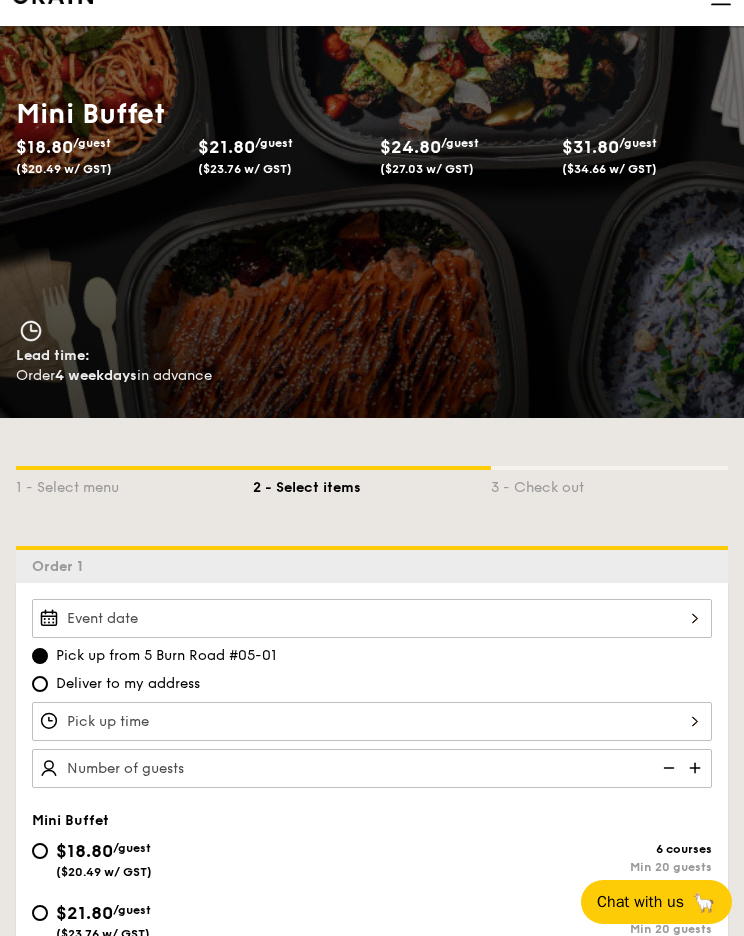 scroll, scrollTop: 0, scrollLeft: 0, axis: both 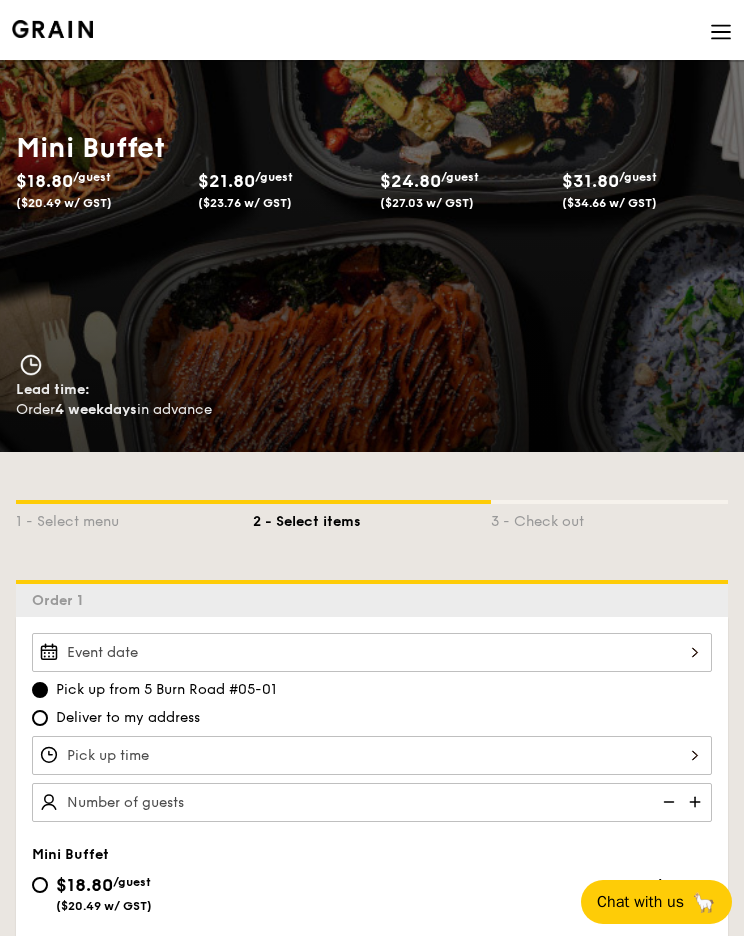 click on "Lead time:" at bounding box center [53, 389] 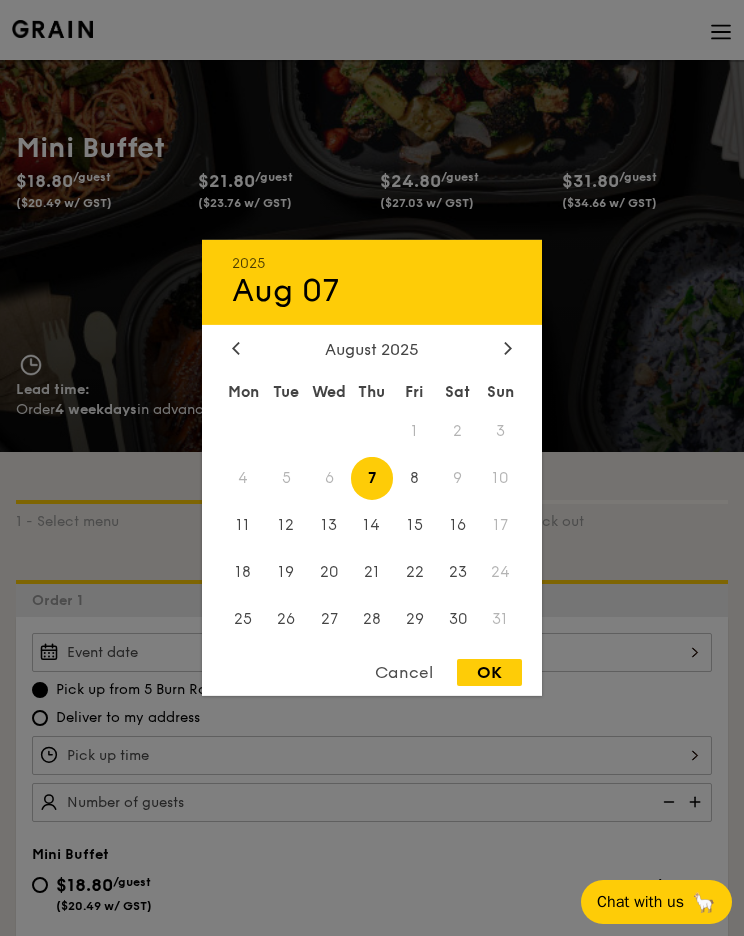click at bounding box center [236, 349] 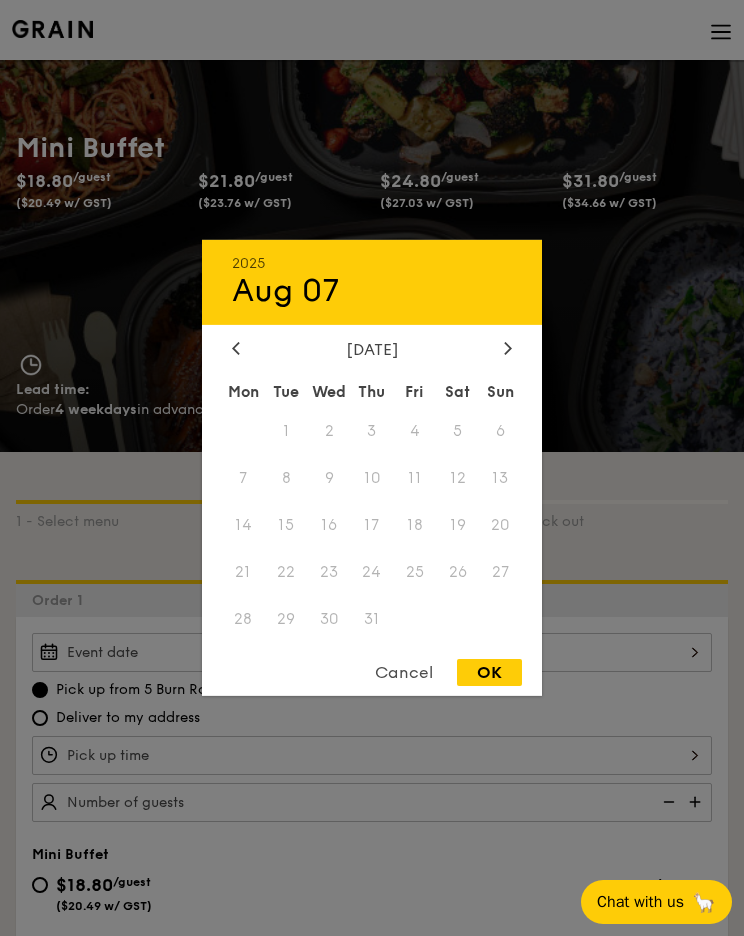 click on "[DATE]" at bounding box center (372, 349) 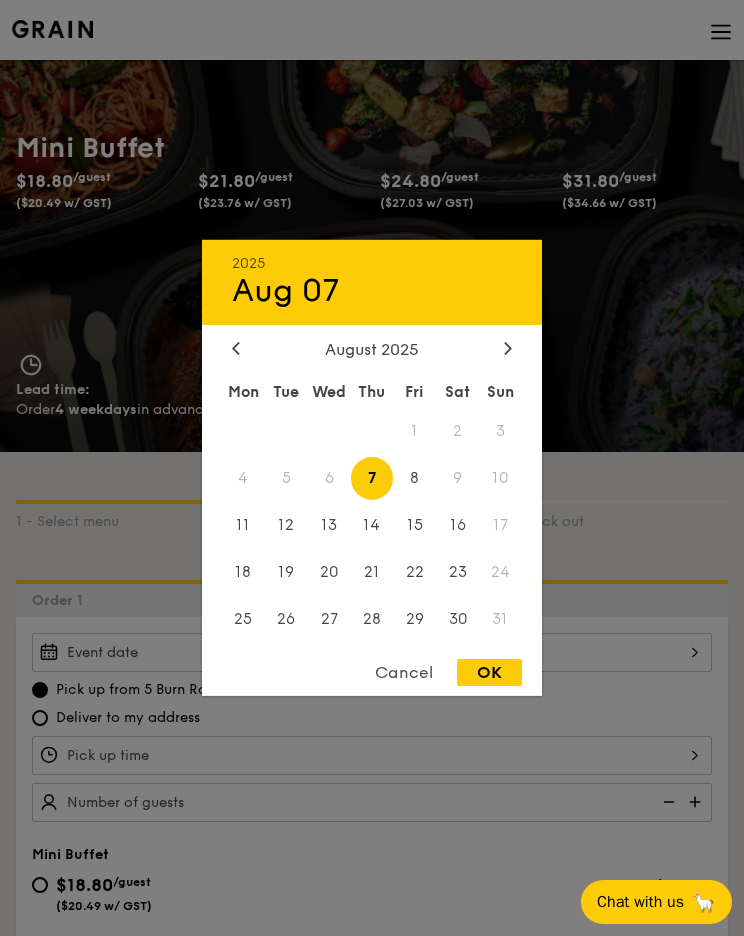 click at bounding box center [508, 349] 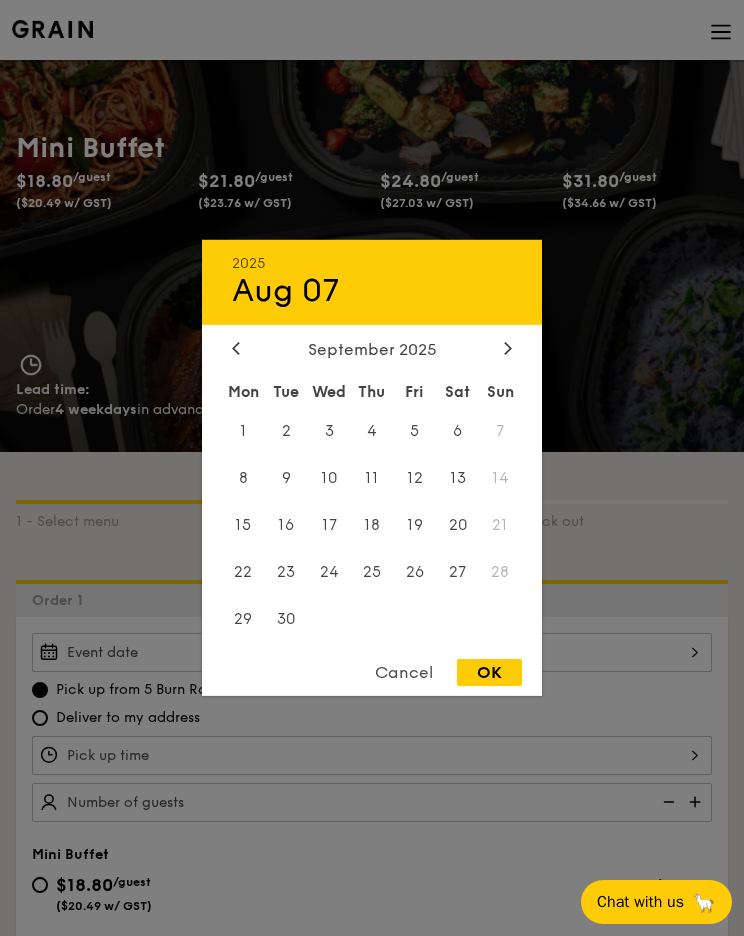 click at bounding box center (508, 349) 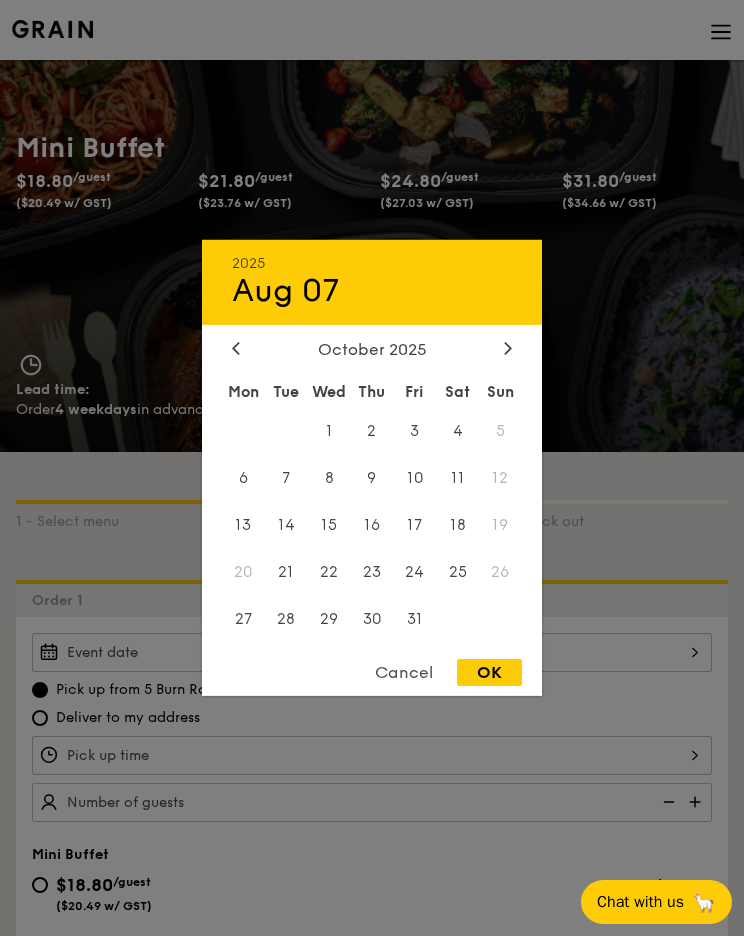 click on "October 2025" at bounding box center (372, 349) 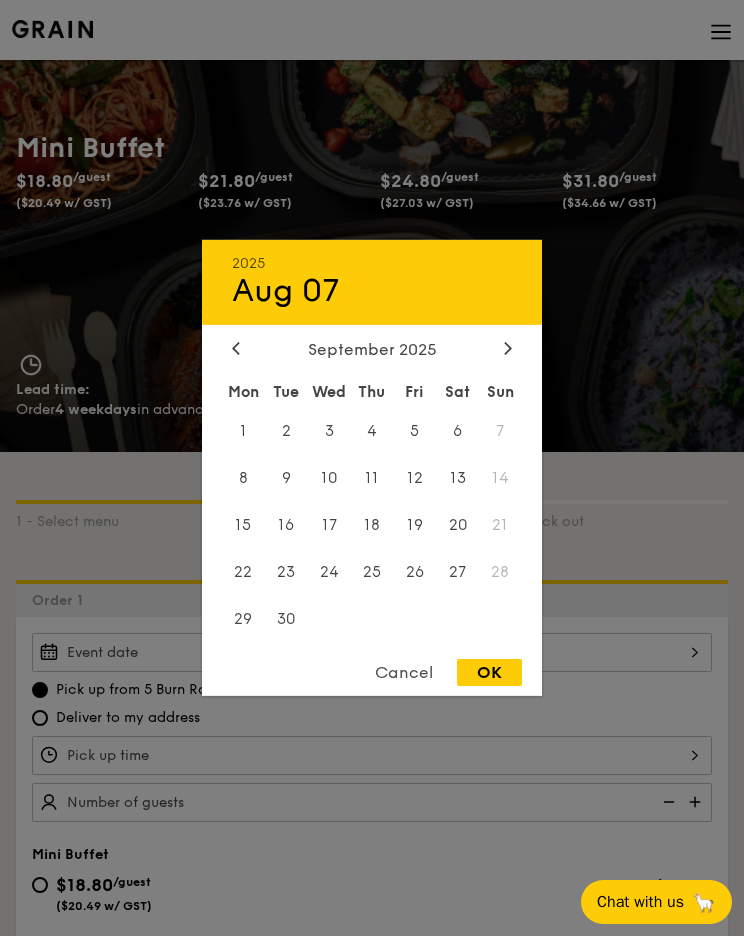 click 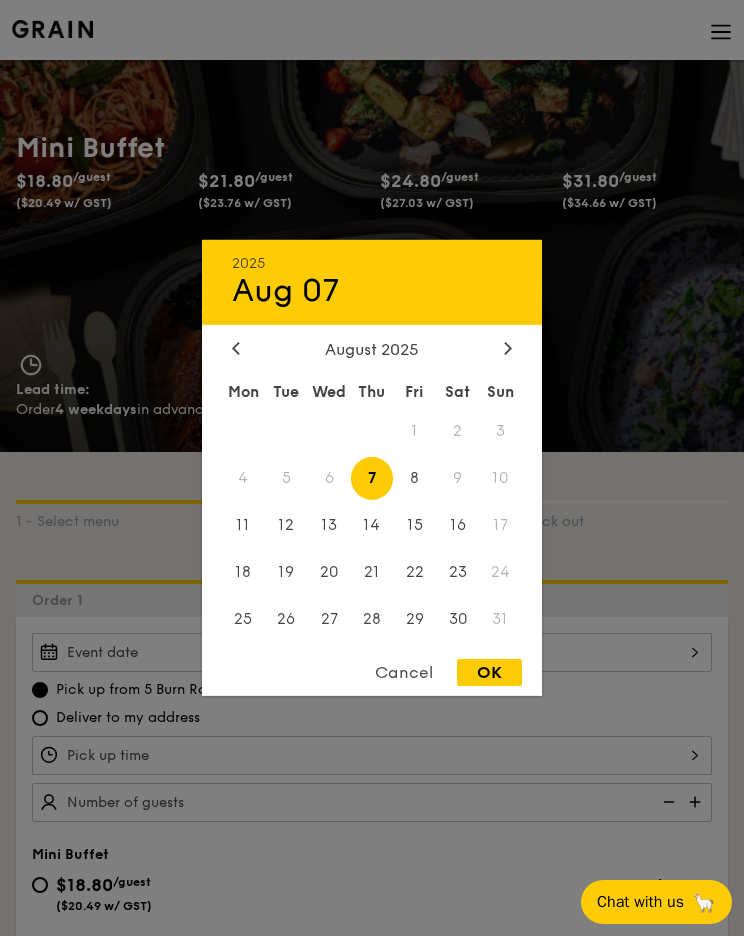 click on "8" at bounding box center (414, 478) 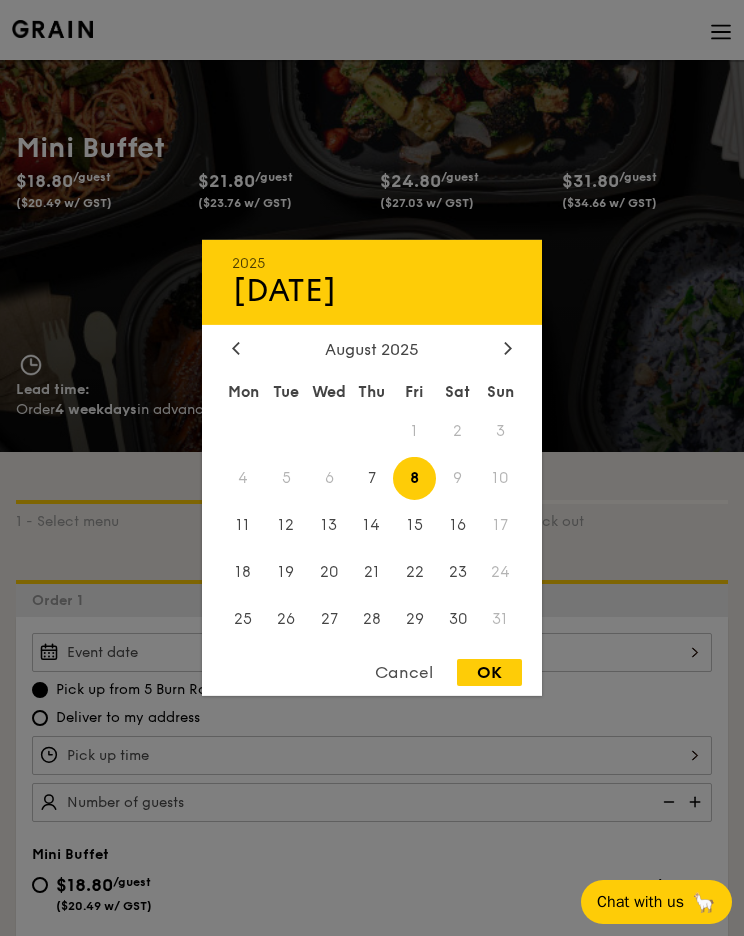 click on "OK" at bounding box center (489, 672) 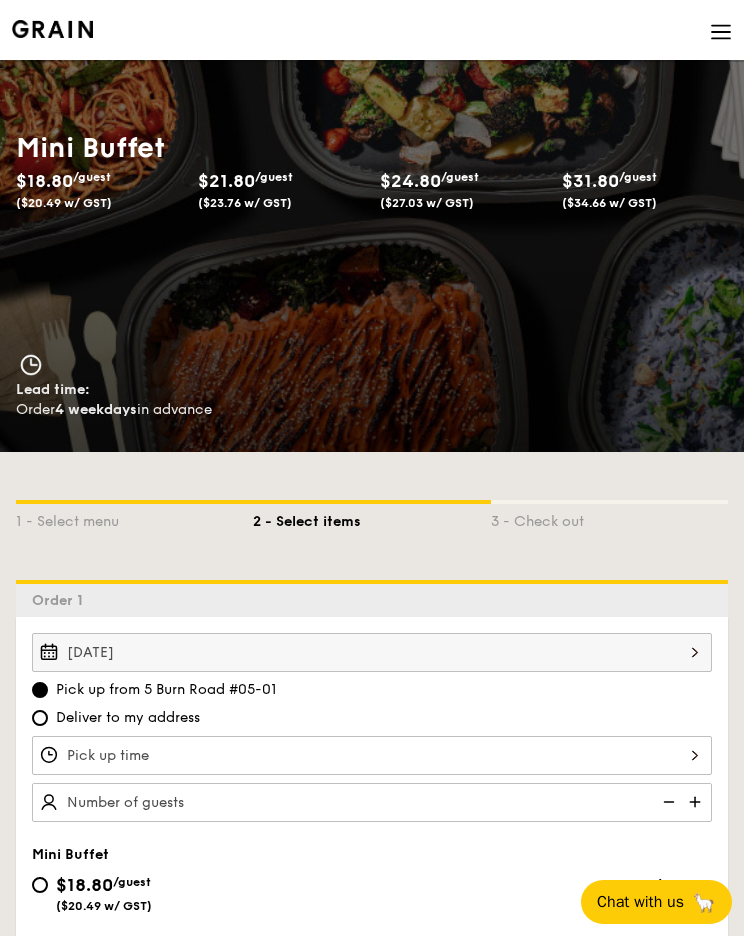 click at bounding box center [372, 755] 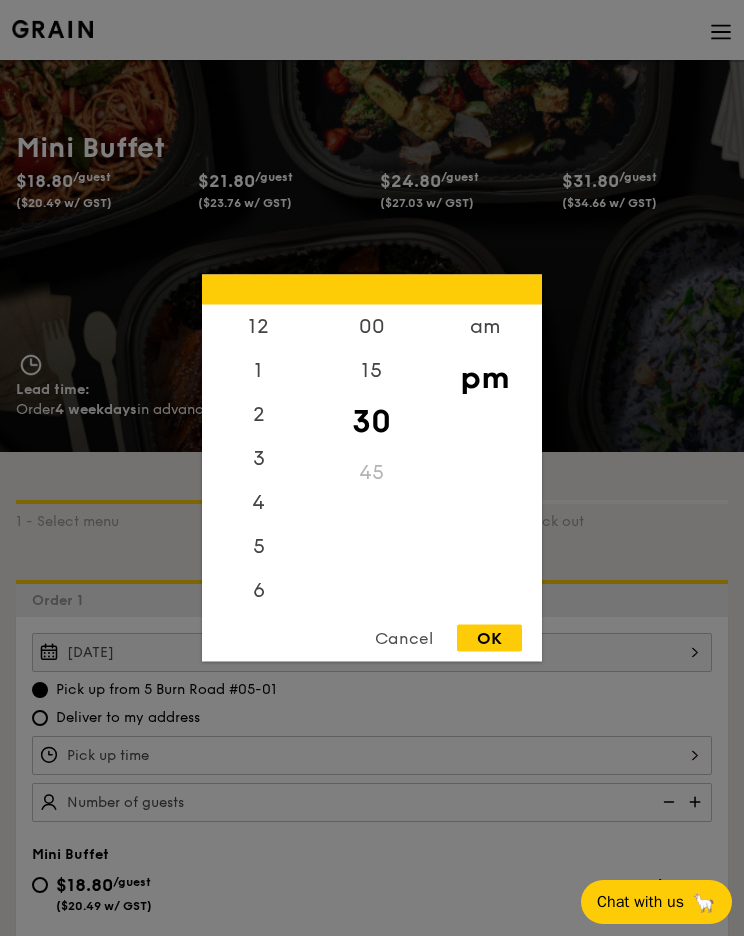 scroll, scrollTop: 95, scrollLeft: 0, axis: vertical 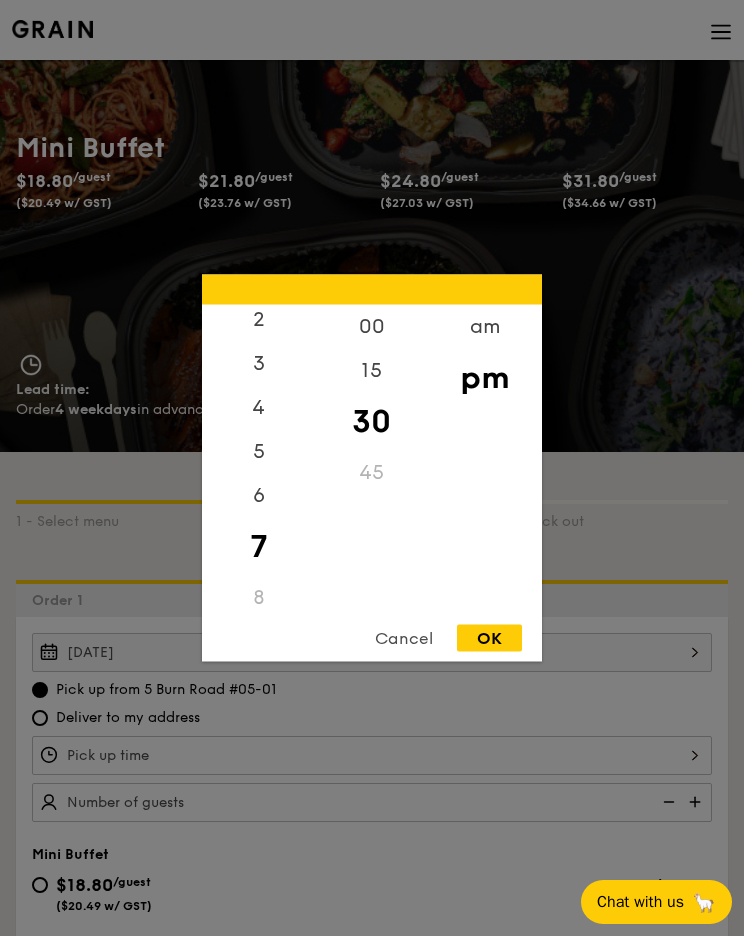 click on "Cancel" at bounding box center (404, 638) 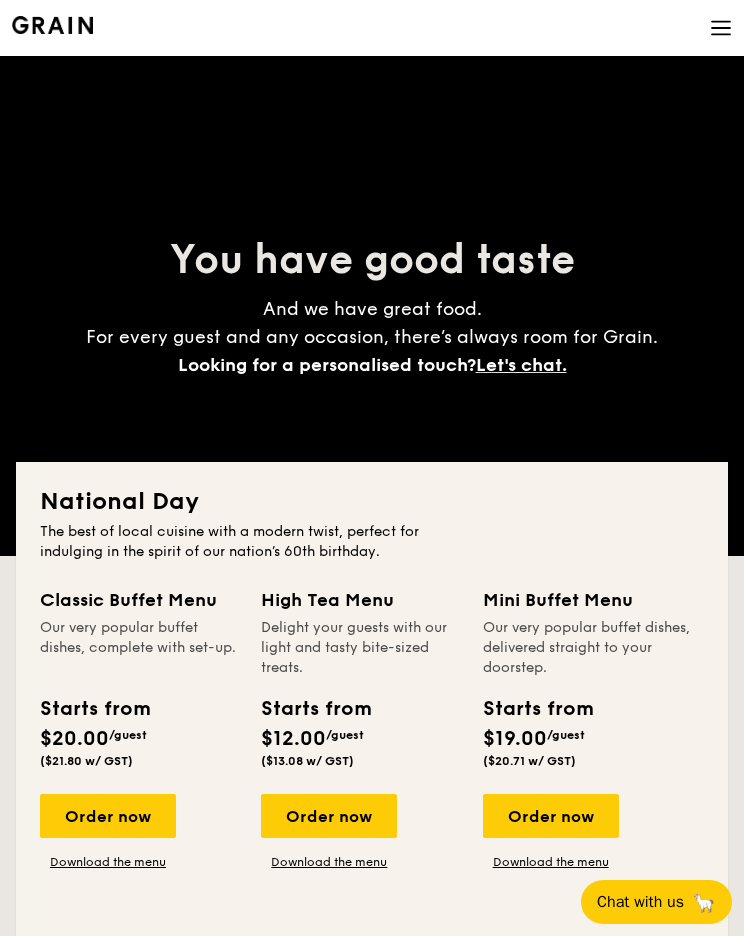 scroll, scrollTop: 0, scrollLeft: 0, axis: both 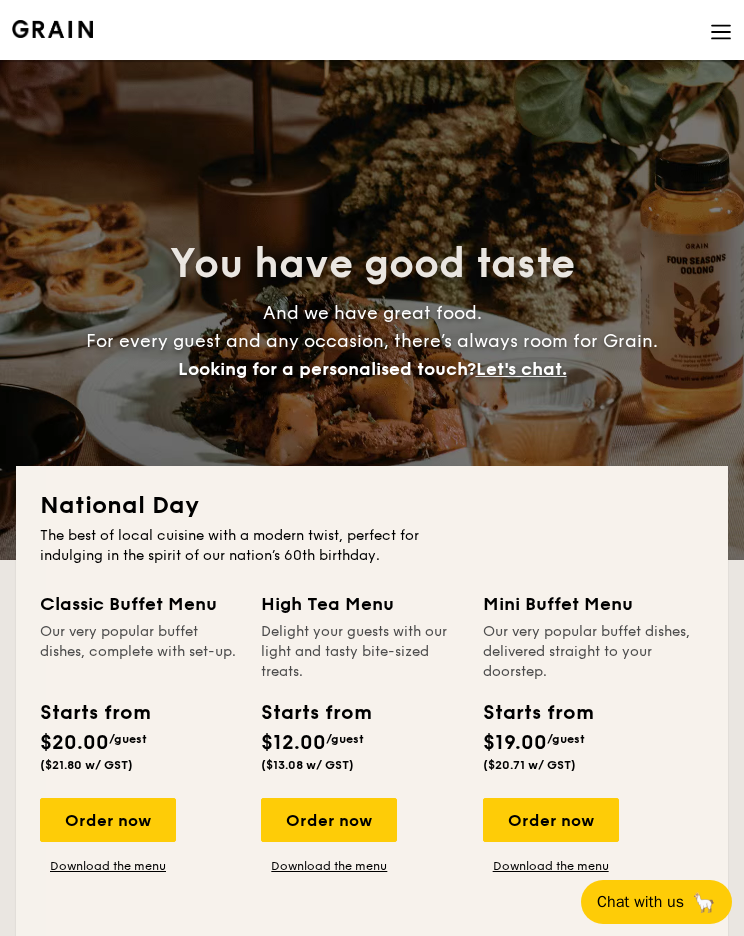 click on "Download the menu" at bounding box center [551, 866] 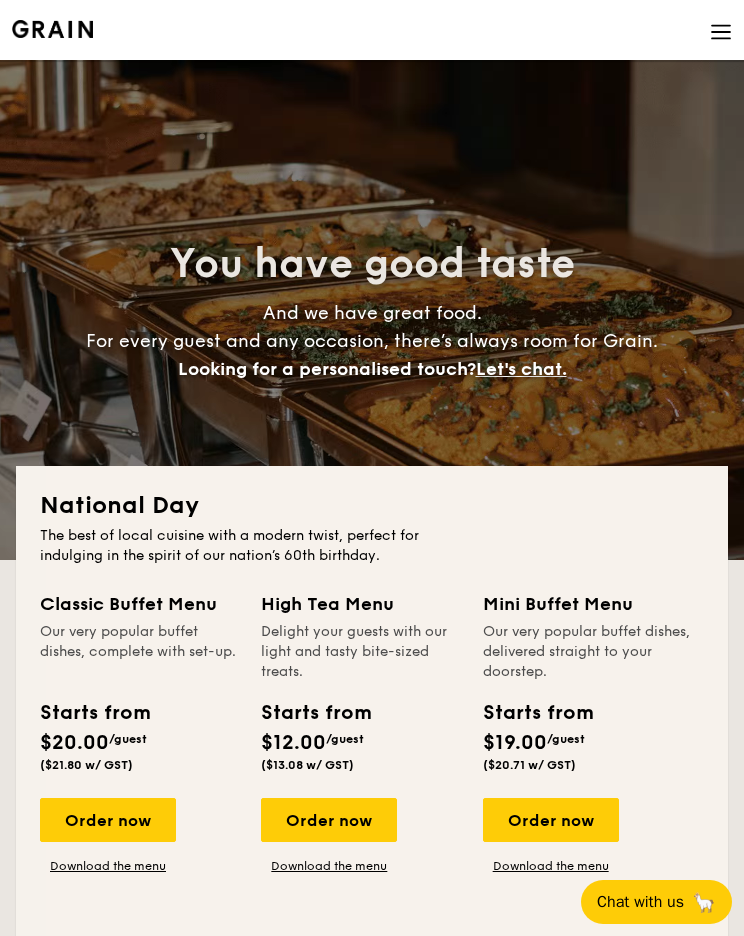click on "Order now" at bounding box center (551, 820) 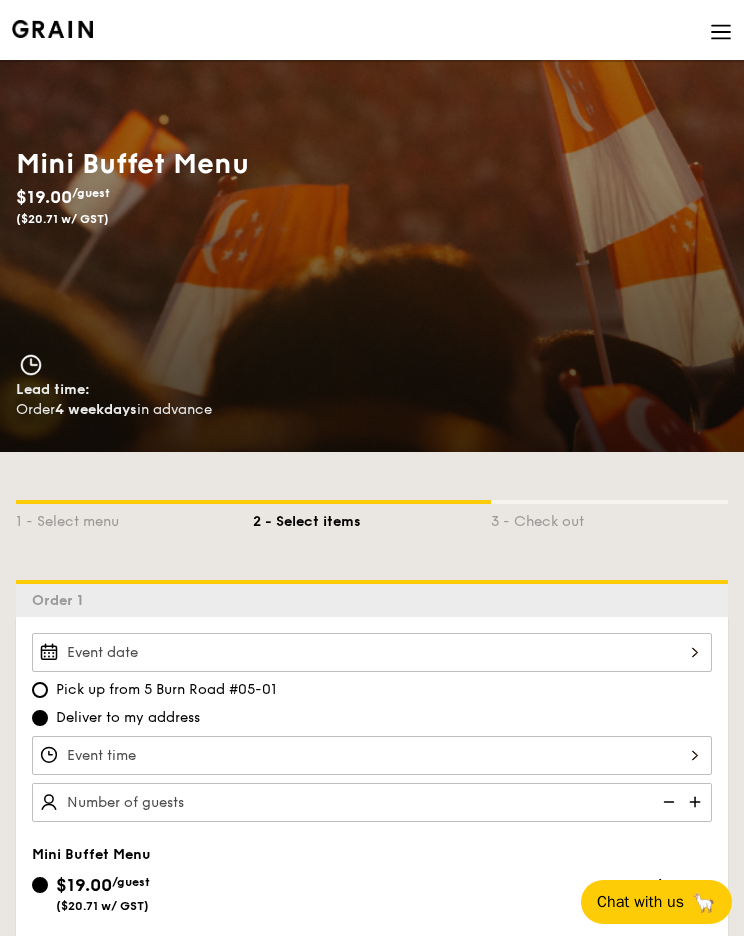 click at bounding box center (372, 652) 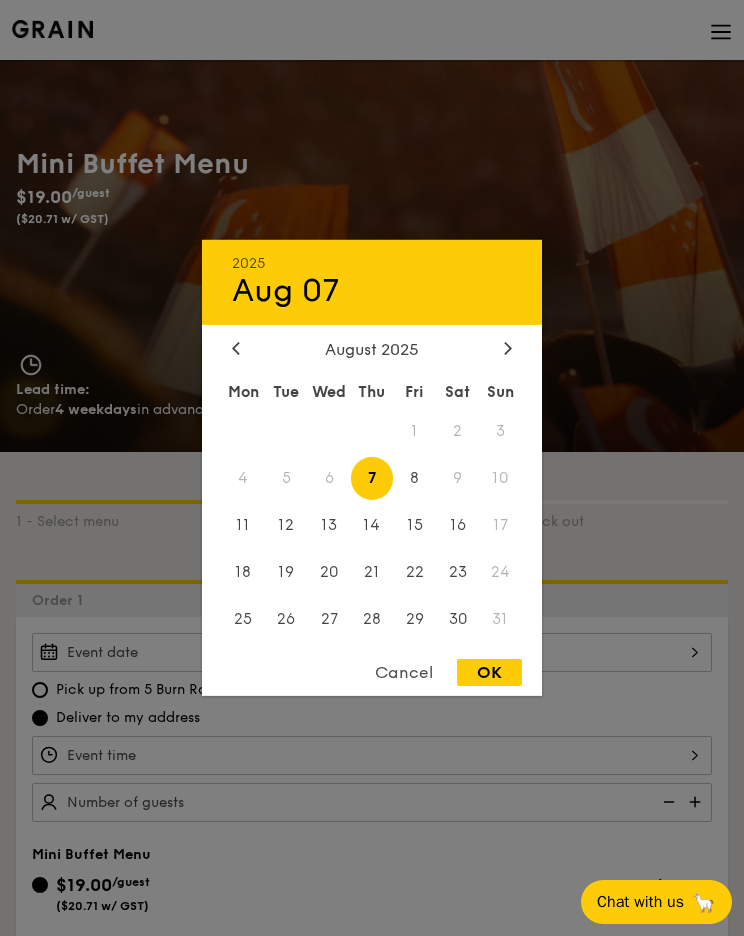 click at bounding box center (372, 468) 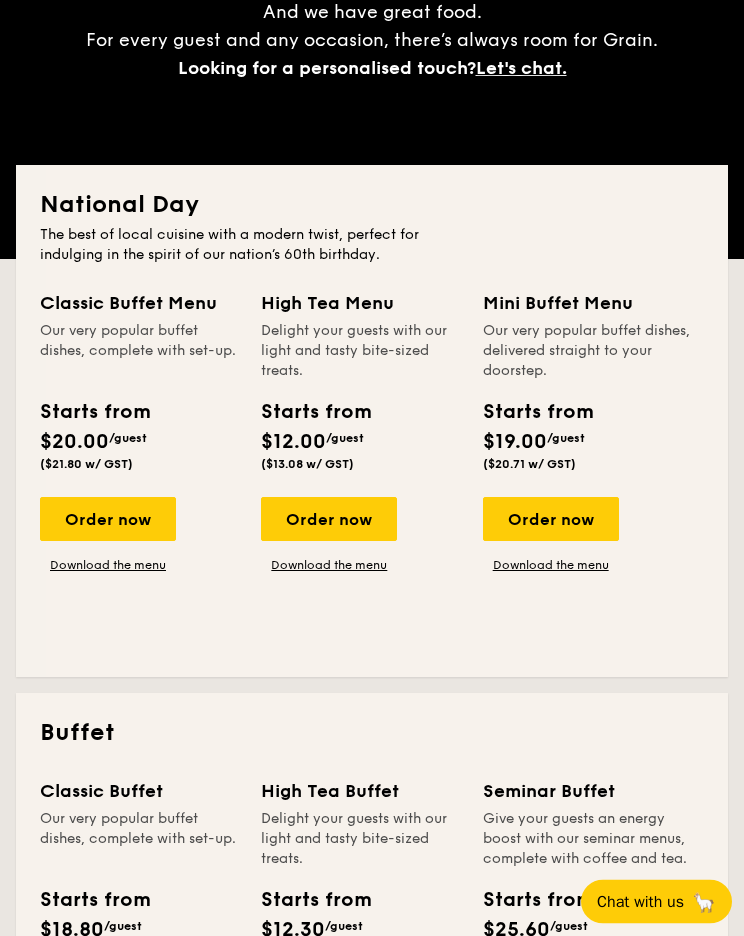 scroll, scrollTop: 314, scrollLeft: 0, axis: vertical 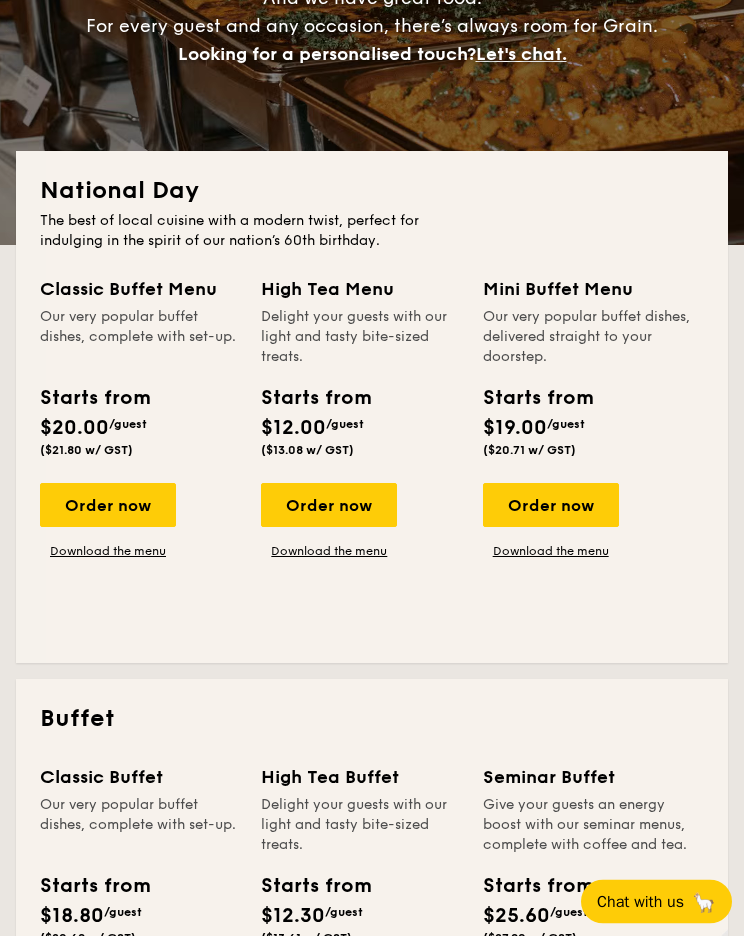 click on "Order now" at bounding box center [329, 506] 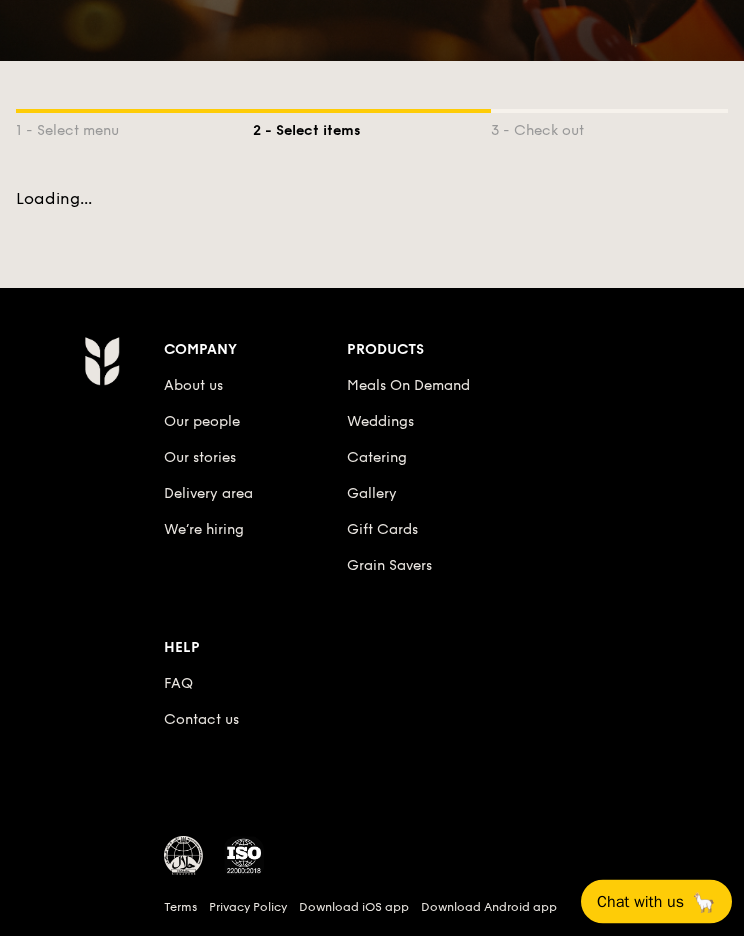 scroll, scrollTop: 0, scrollLeft: 0, axis: both 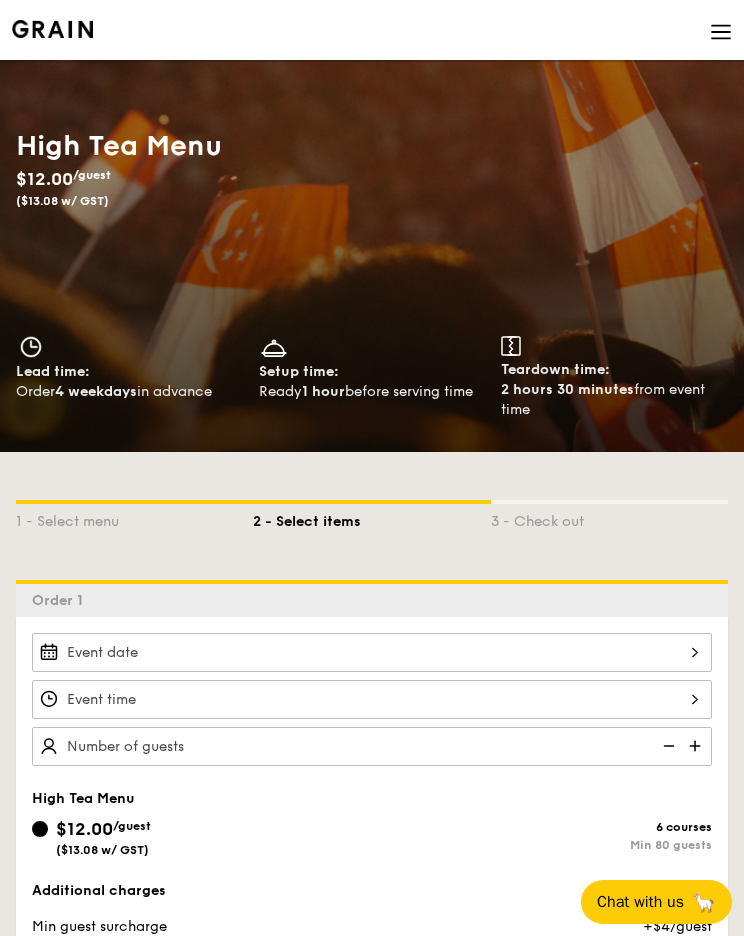 click at bounding box center (372, 652) 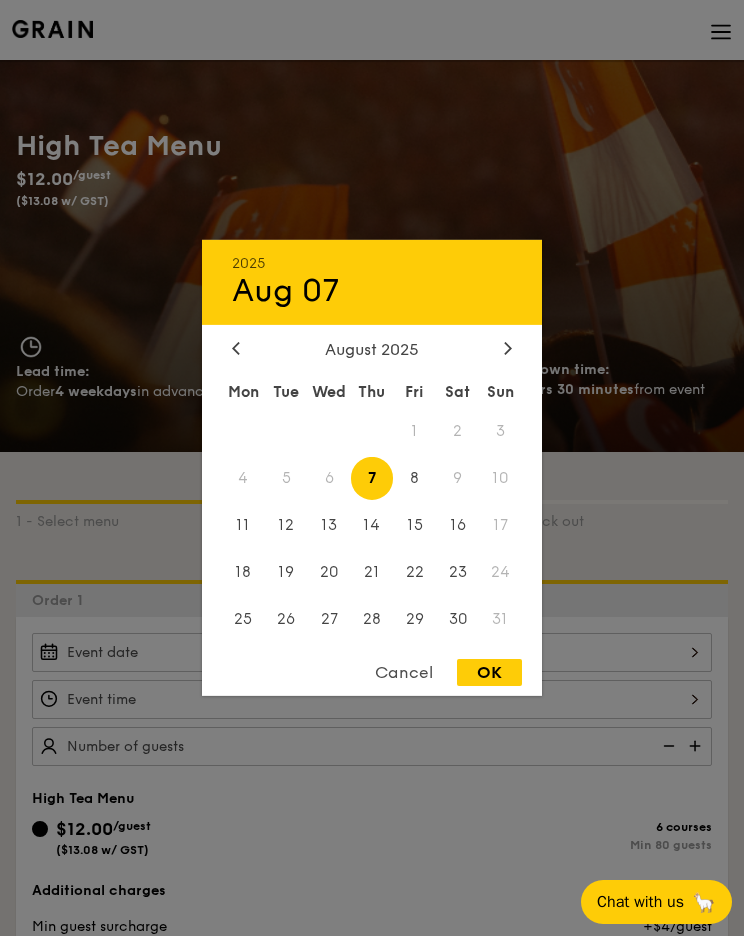 click on "Cancel" at bounding box center [404, 672] 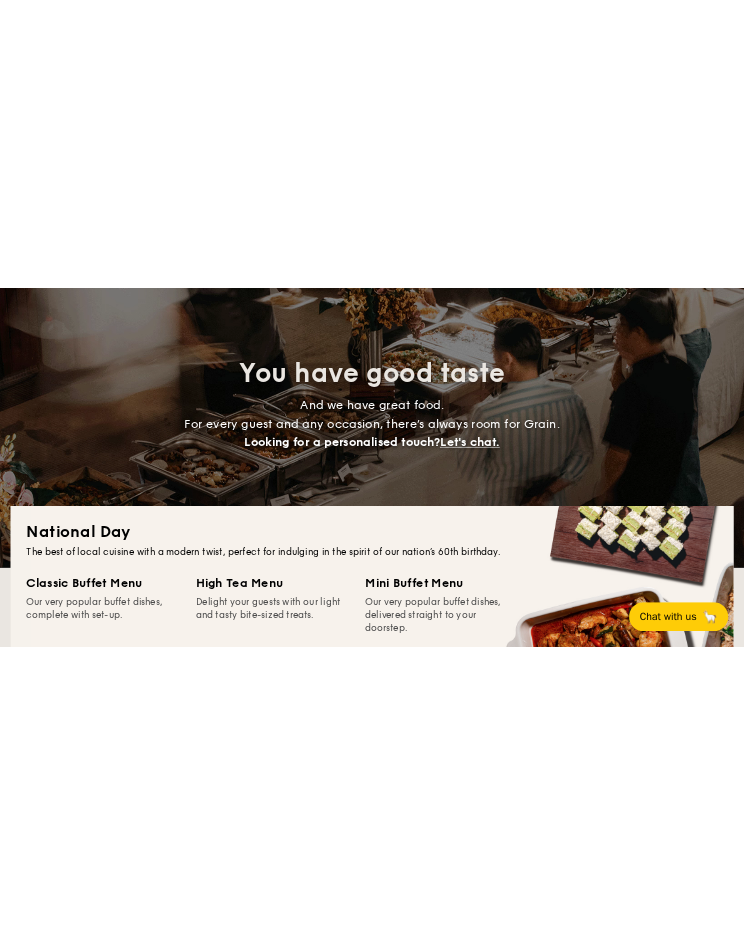 scroll, scrollTop: 0, scrollLeft: 0, axis: both 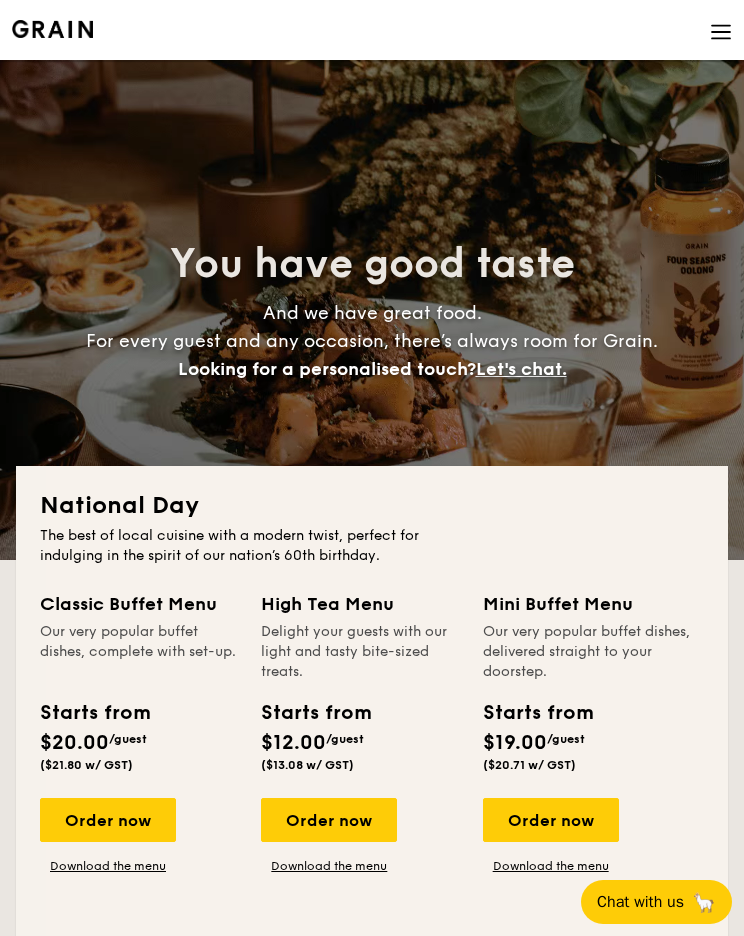 click on "Order now" at bounding box center (551, 820) 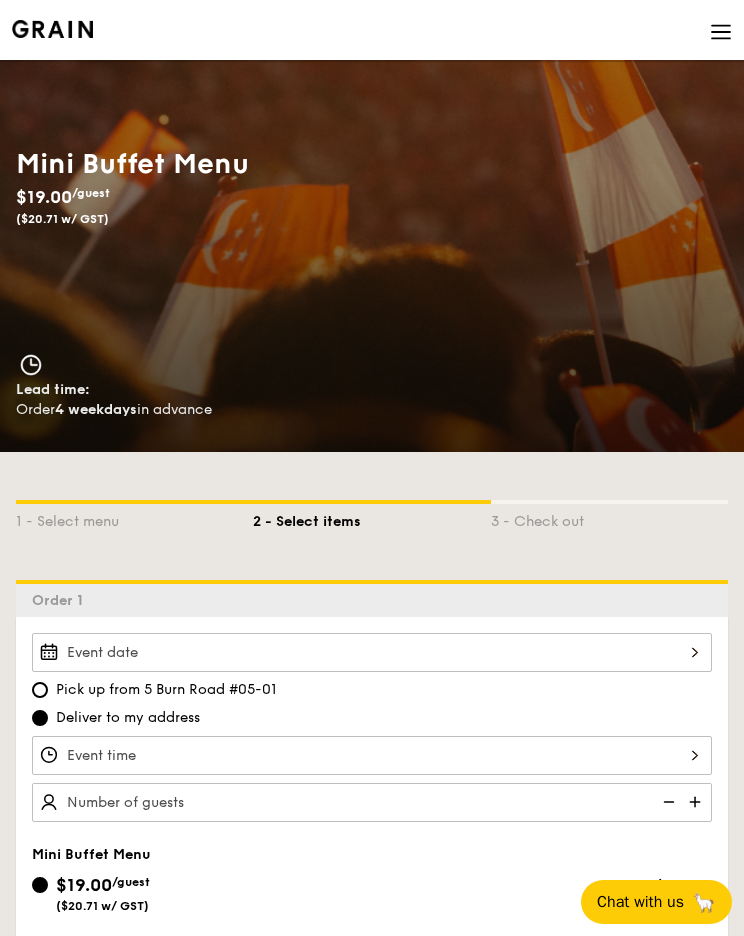 click at bounding box center (372, 652) 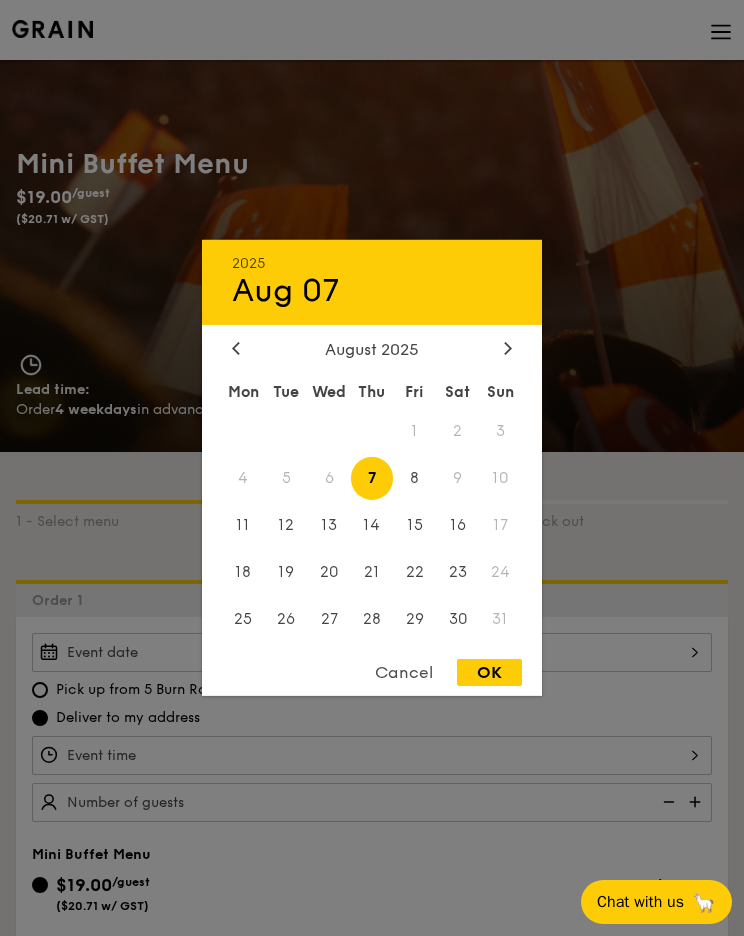 click on "16" at bounding box center (457, 525) 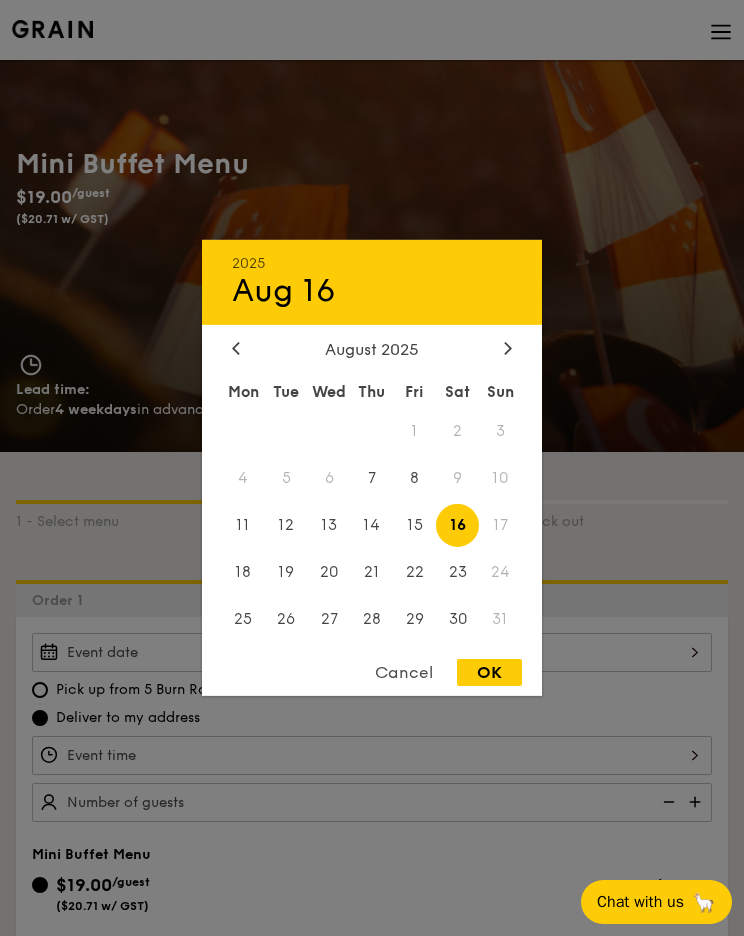 click on "OK" at bounding box center [489, 672] 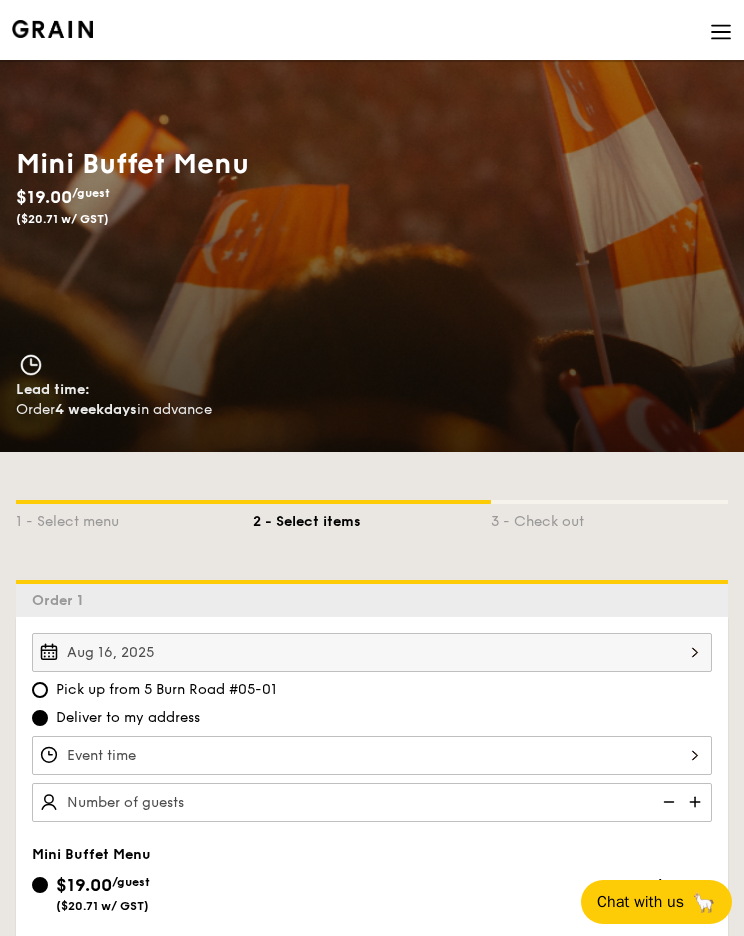 click at bounding box center [372, 755] 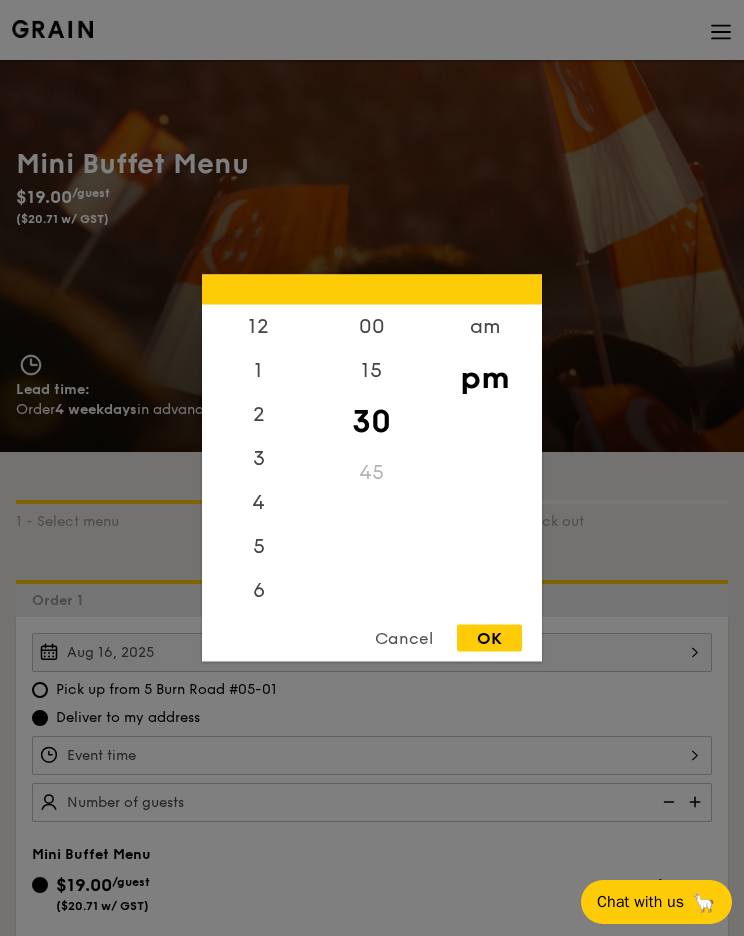 scroll, scrollTop: 0, scrollLeft: 0, axis: both 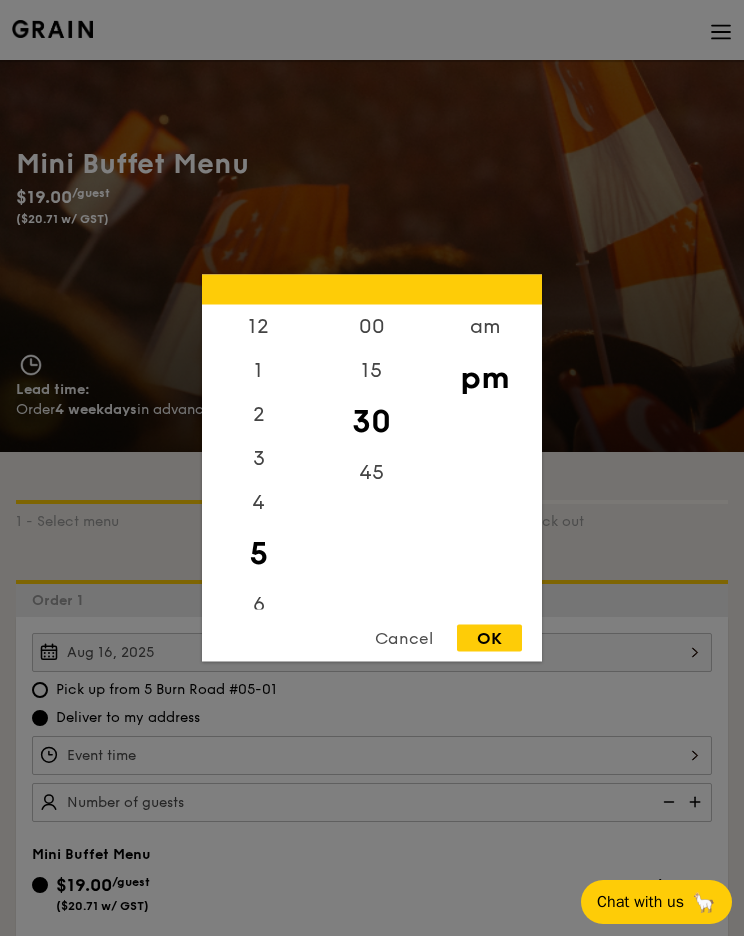 click on "12 1 2 3 4 5 6 7 8 9 10 11   00 15 30 45   am   pm   Cancel   OK" at bounding box center (372, 468) 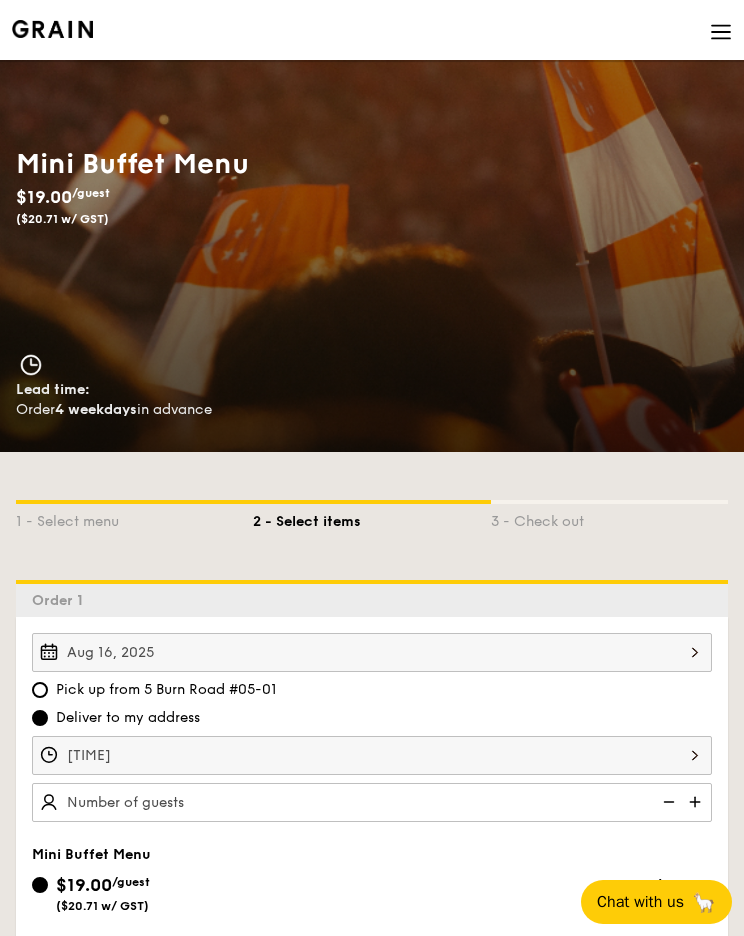 click at bounding box center (697, 802) 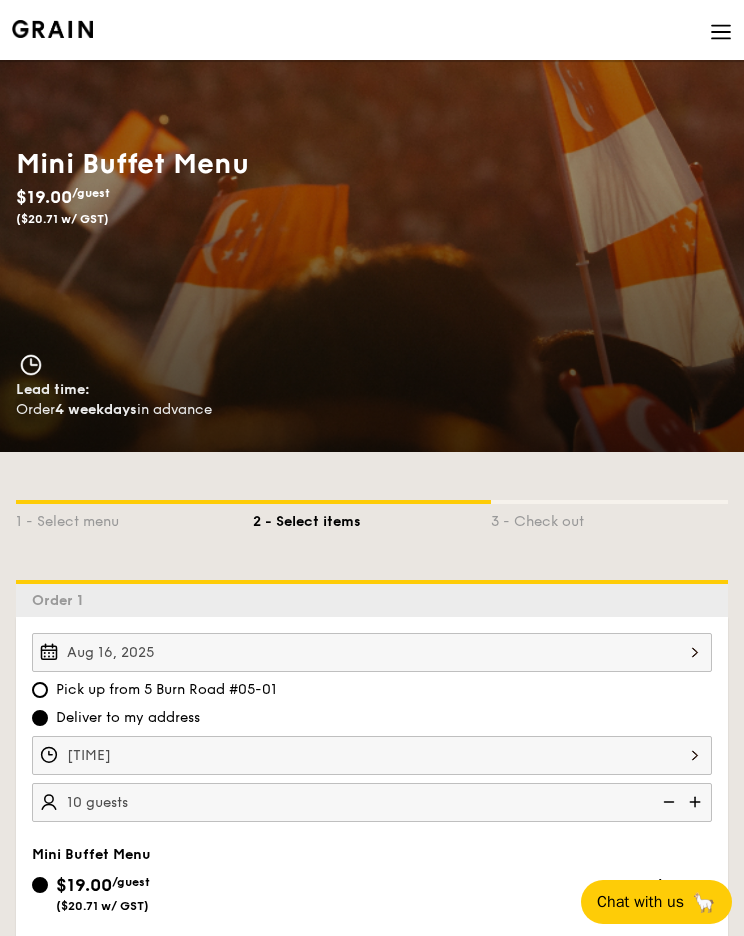 click at bounding box center (697, 802) 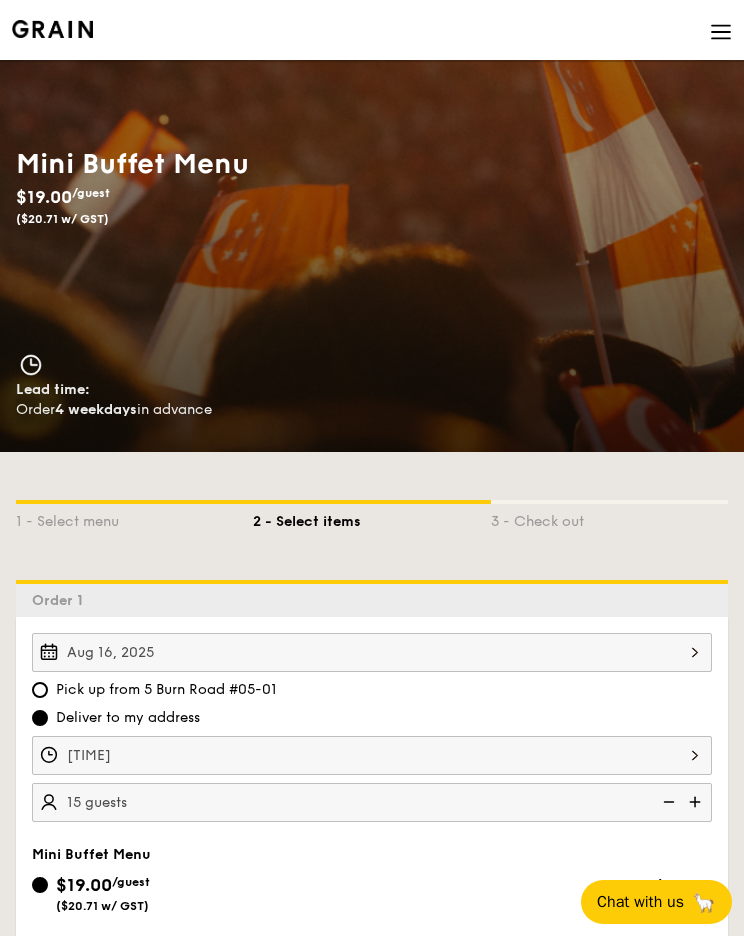 click at bounding box center (697, 802) 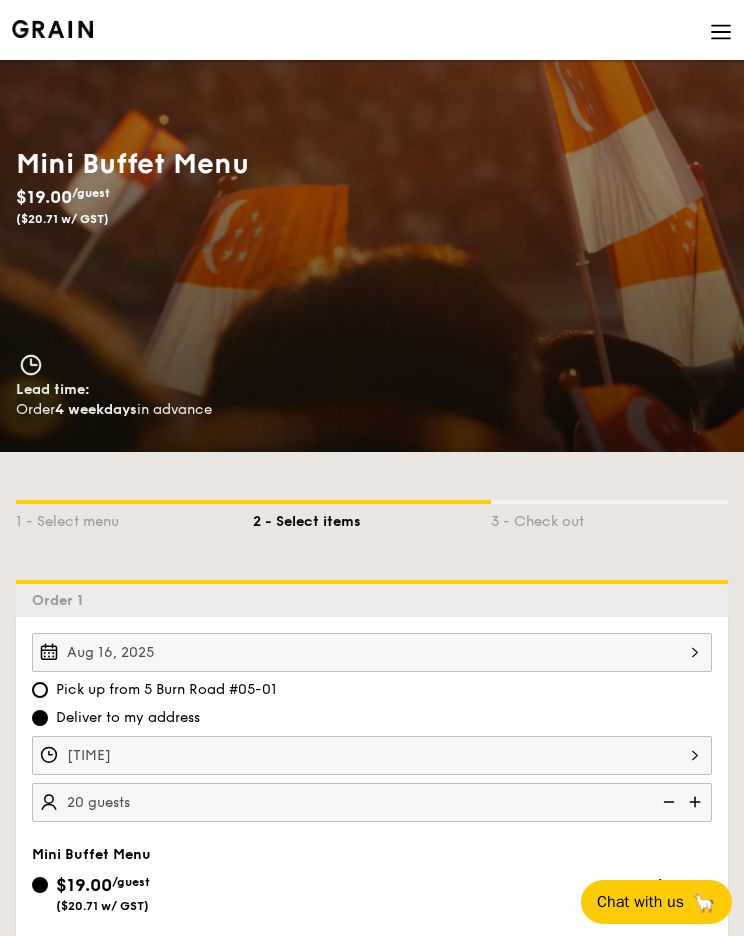 click at bounding box center (667, 802) 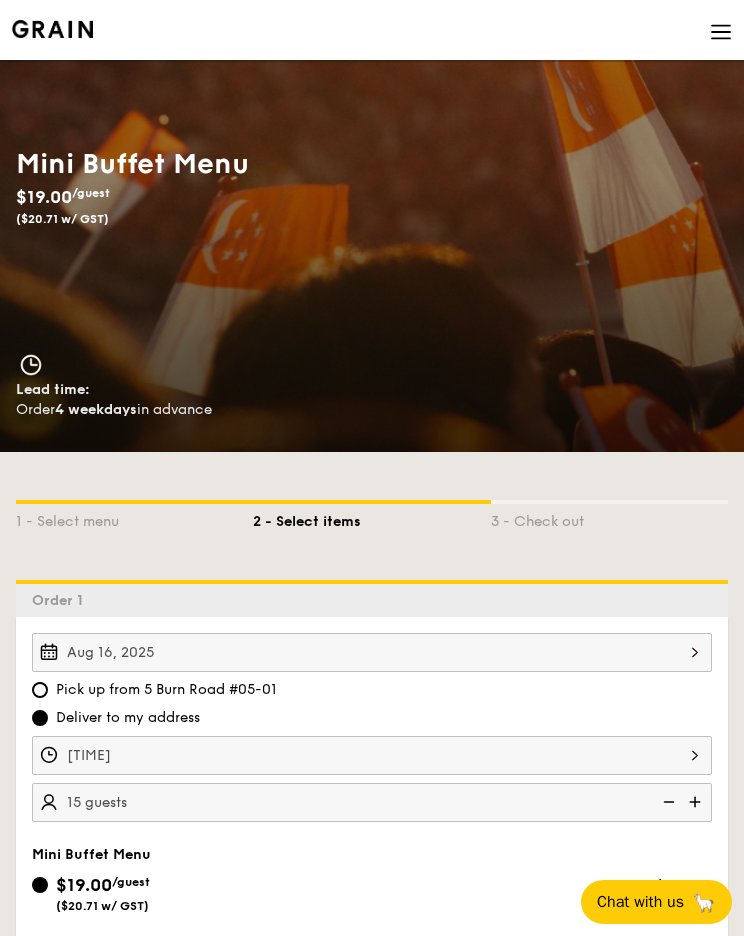 click at bounding box center [667, 802] 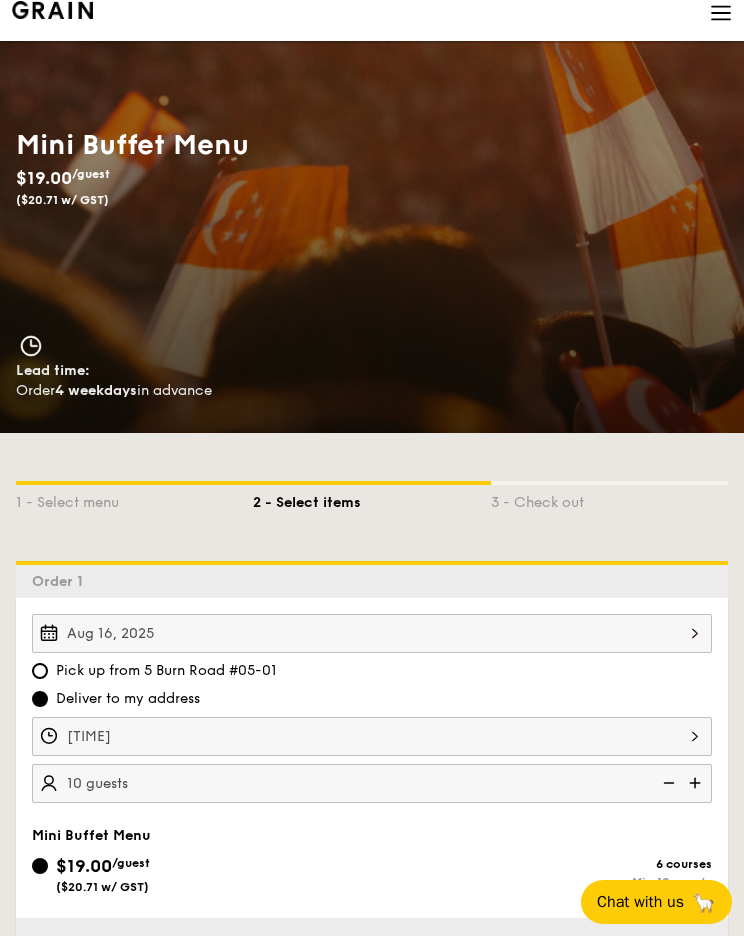 scroll, scrollTop: 0, scrollLeft: 0, axis: both 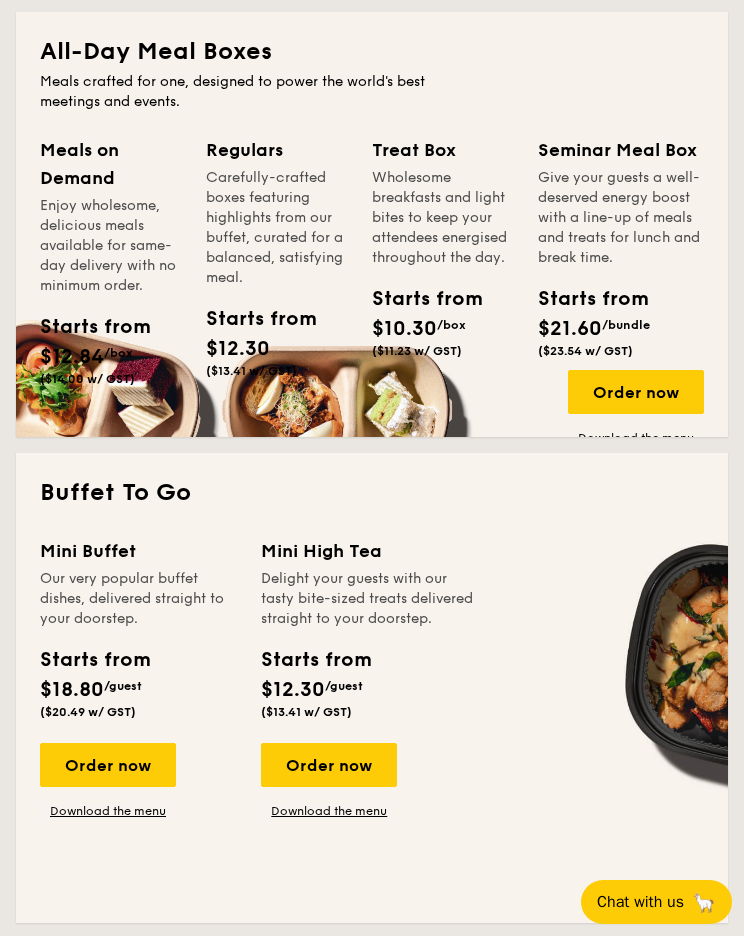 click on "Order now" at bounding box center (108, 765) 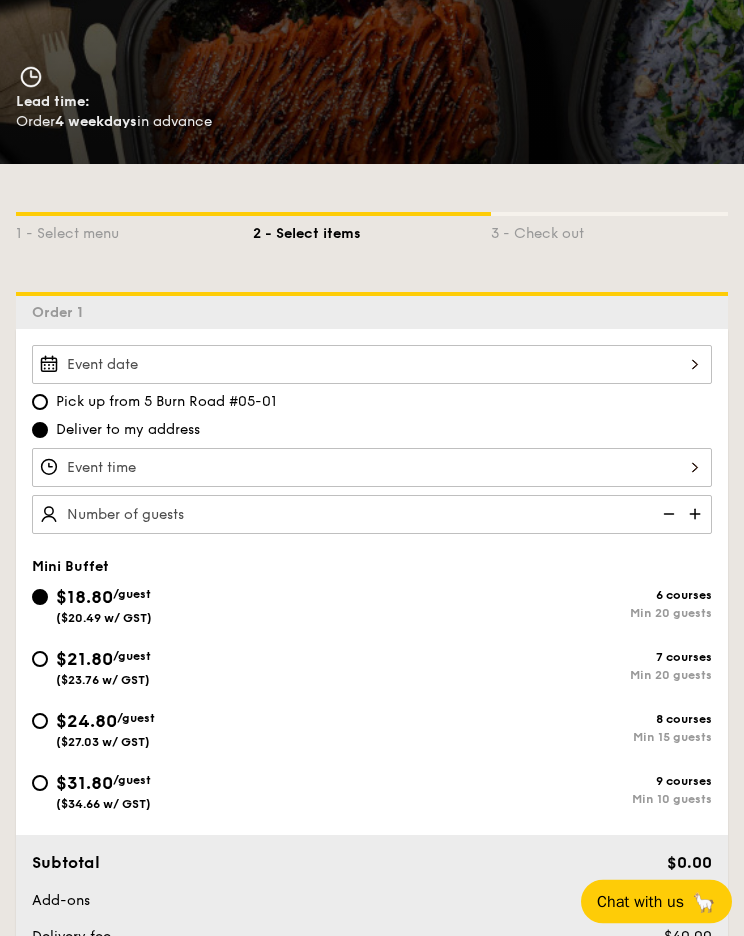 scroll, scrollTop: 288, scrollLeft: 0, axis: vertical 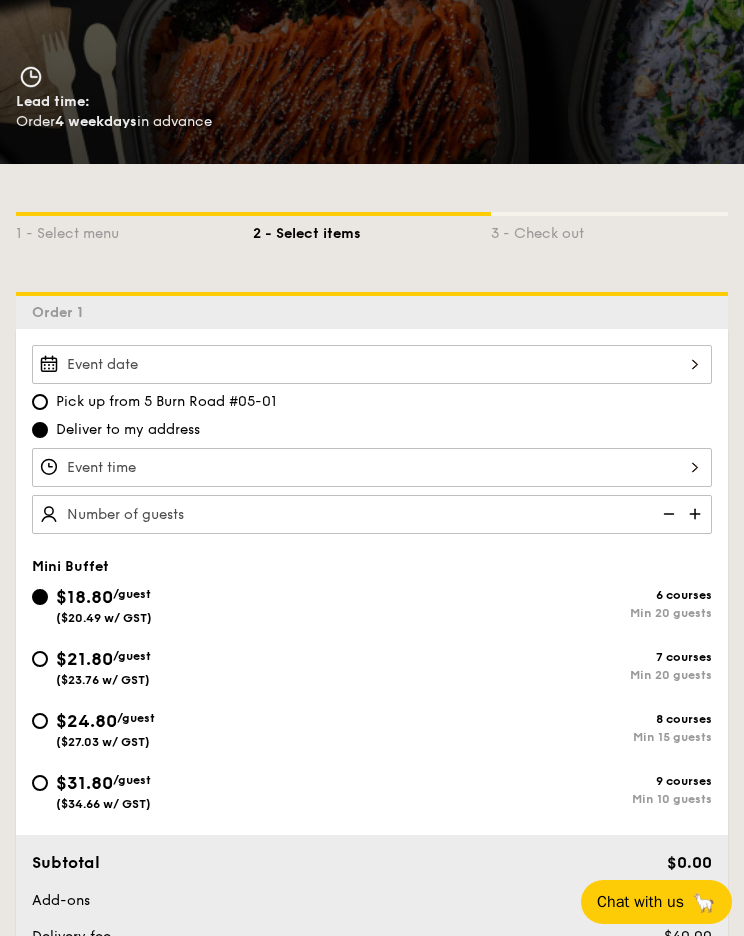 click on "$31.80
/guest
($34.66 w/ GST)" at bounding box center [202, 790] 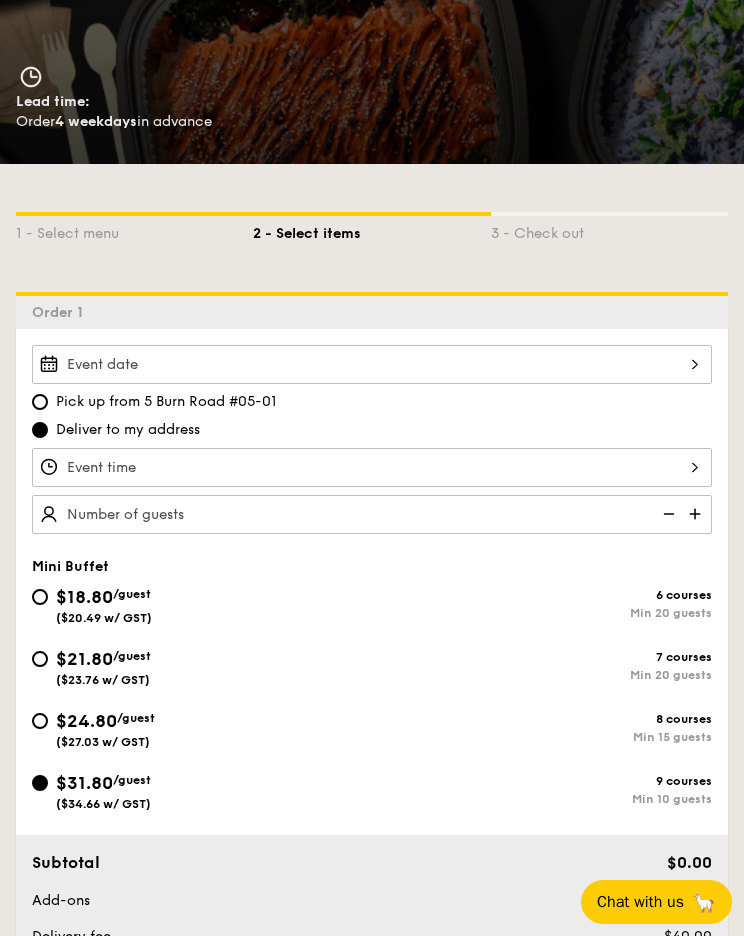 radio on "true" 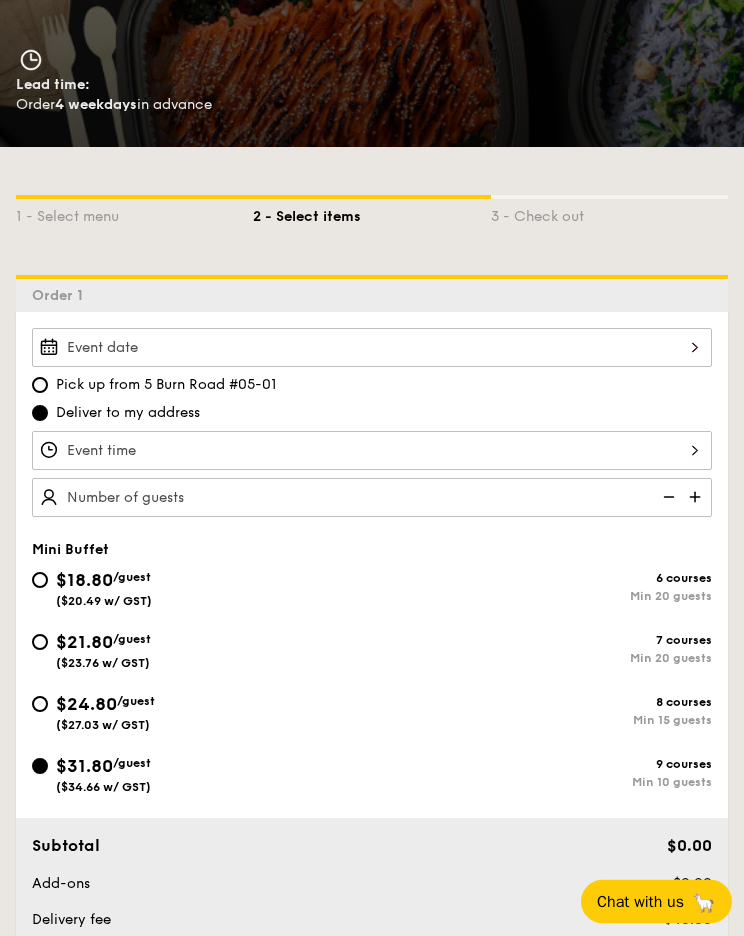scroll, scrollTop: 312, scrollLeft: 0, axis: vertical 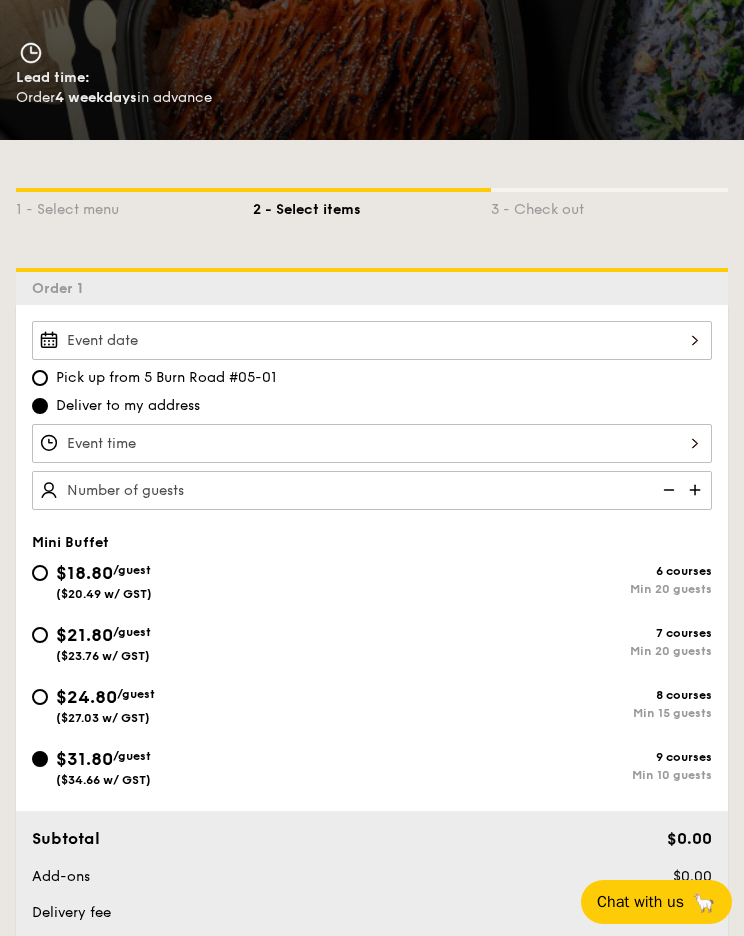 click at bounding box center (372, 340) 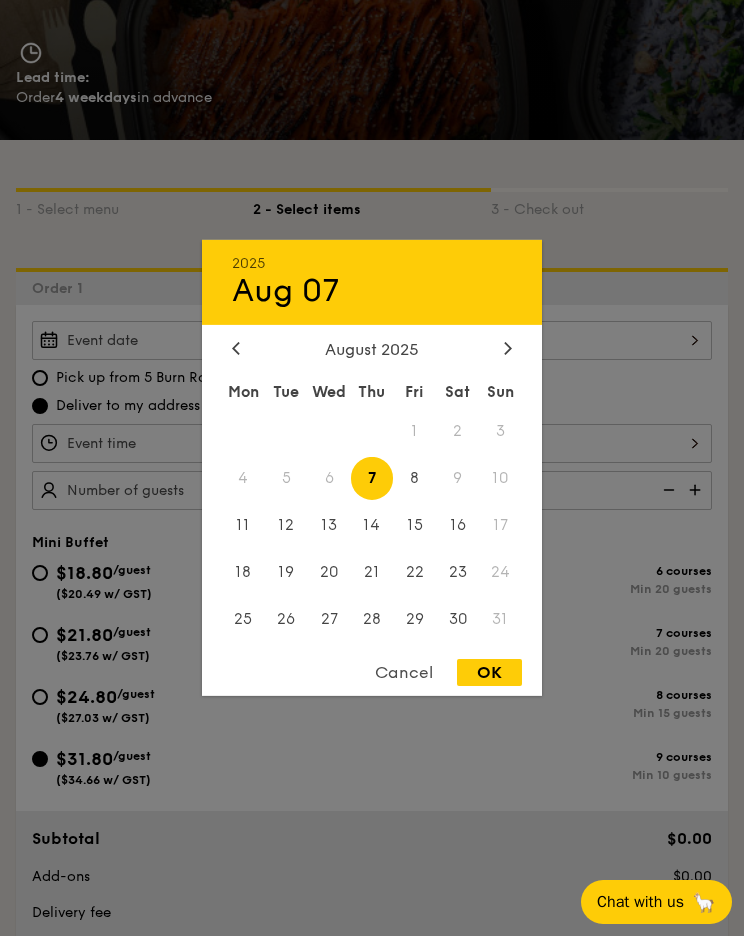 click on "16" at bounding box center [457, 525] 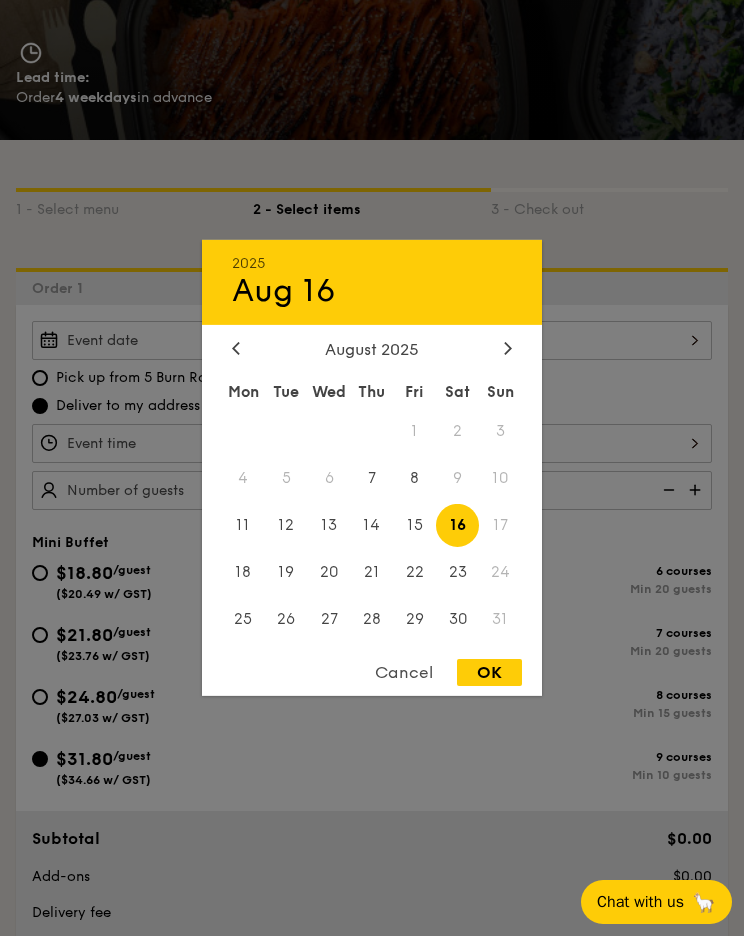 click on "OK" at bounding box center (489, 672) 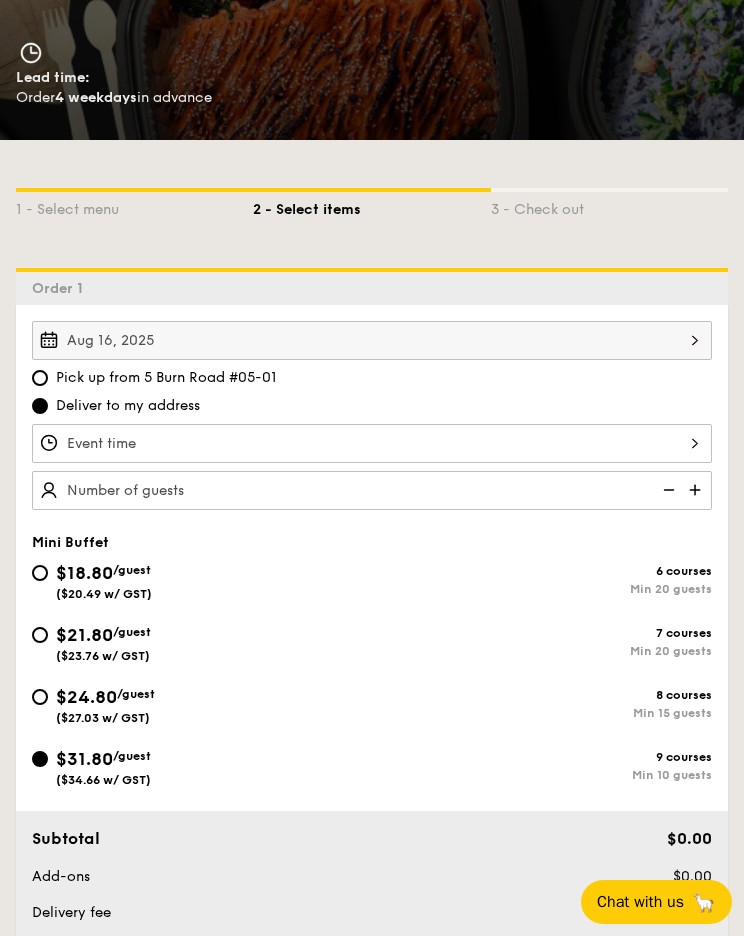 click at bounding box center (372, 443) 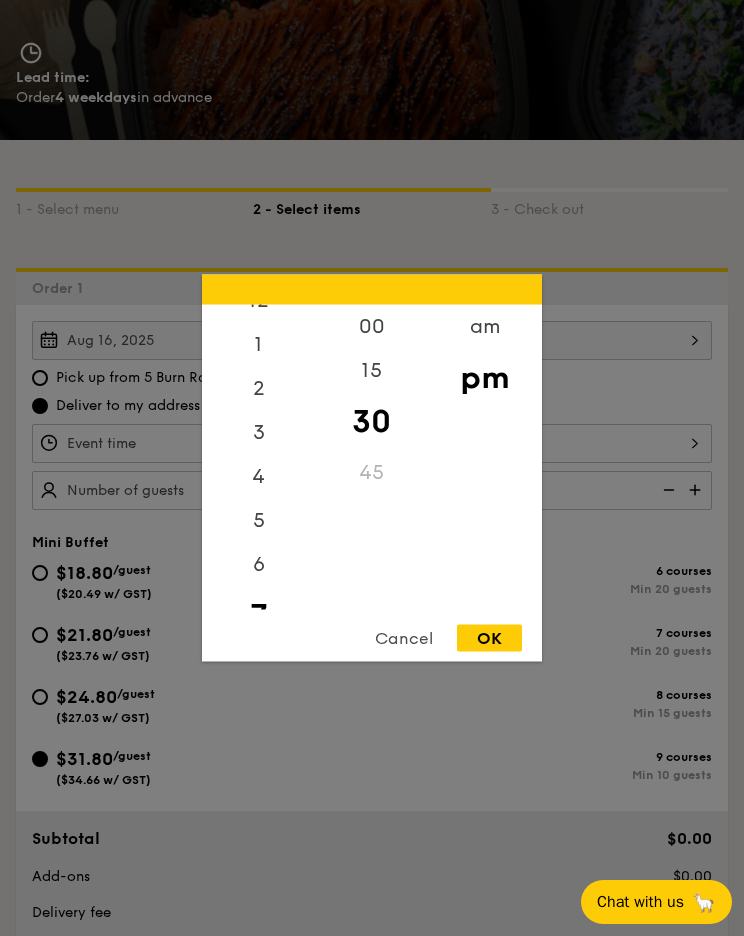 scroll, scrollTop: 20, scrollLeft: 0, axis: vertical 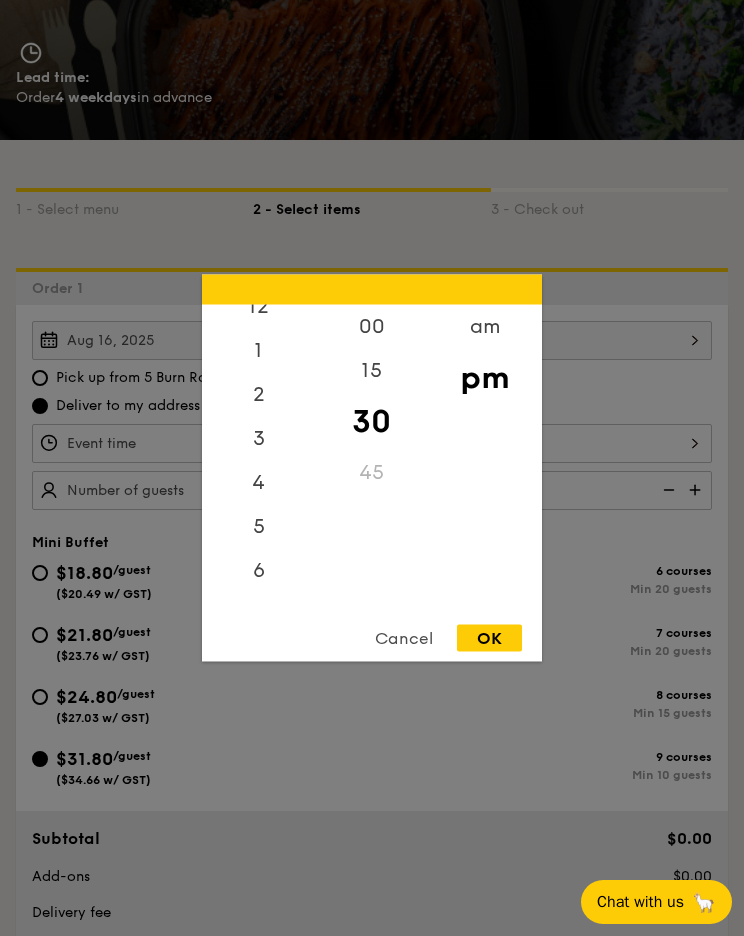 click on "5" at bounding box center (258, 527) 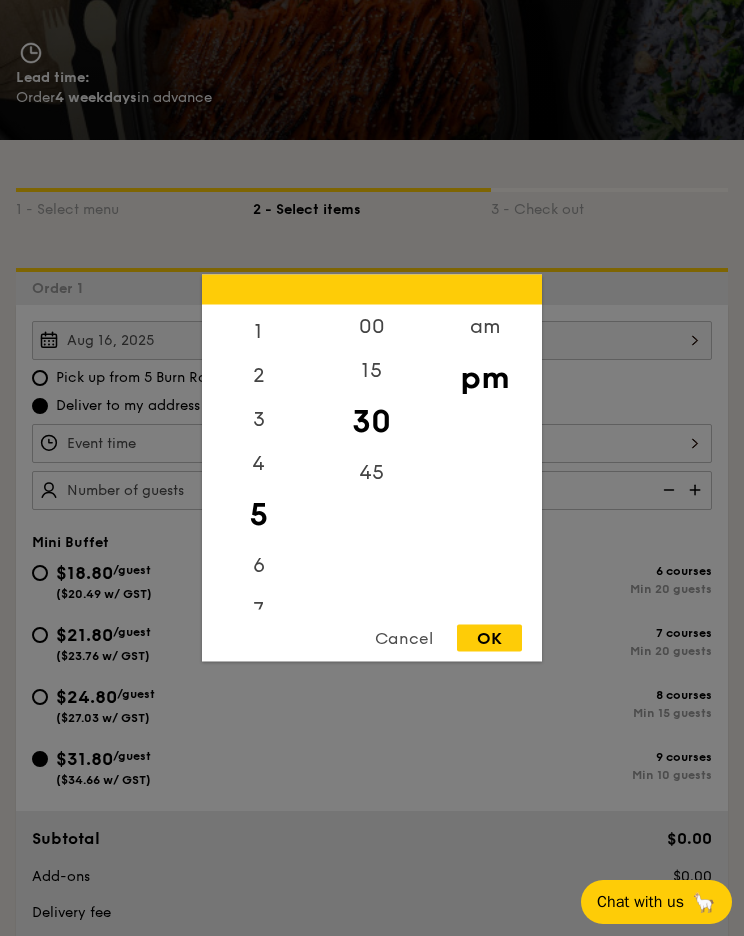 scroll, scrollTop: 43, scrollLeft: 0, axis: vertical 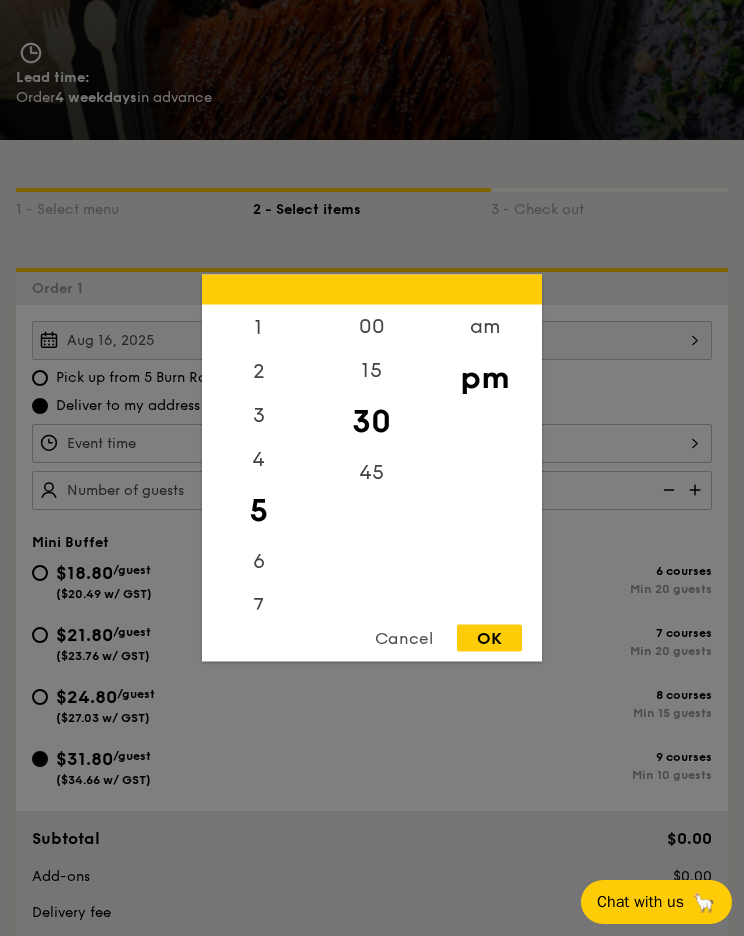 click on "6" at bounding box center (258, 562) 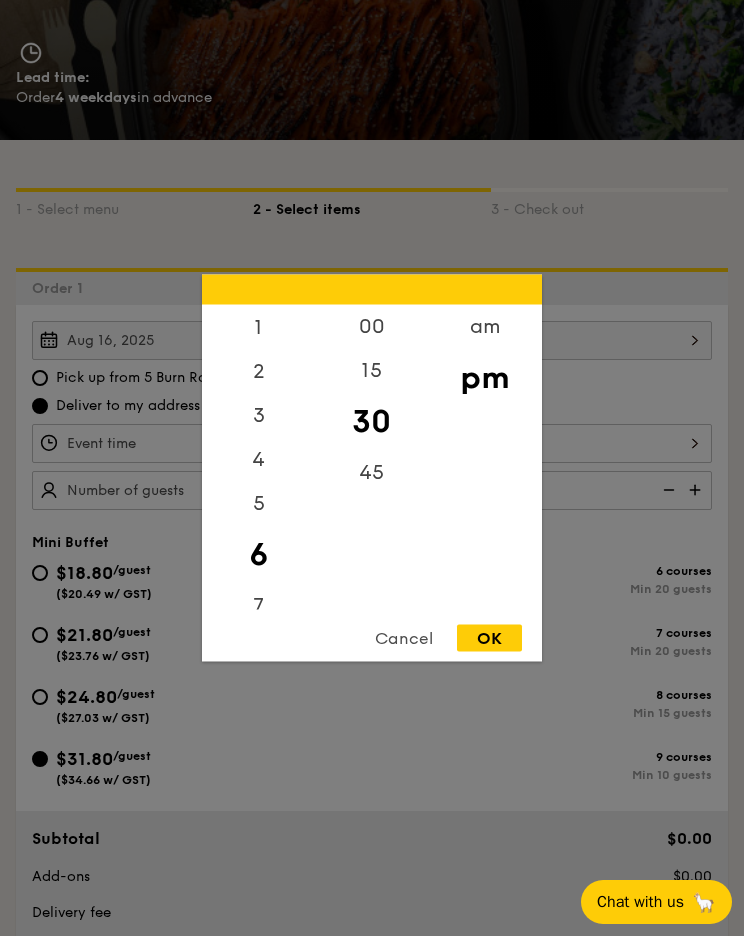 click on "OK" at bounding box center [489, 638] 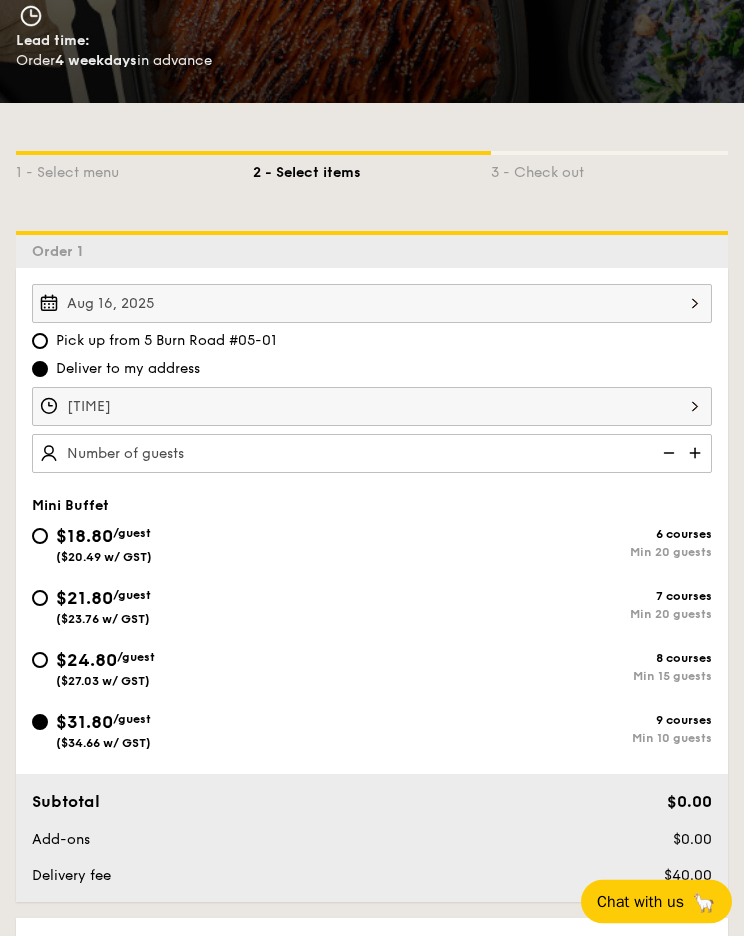 scroll, scrollTop: 349, scrollLeft: 0, axis: vertical 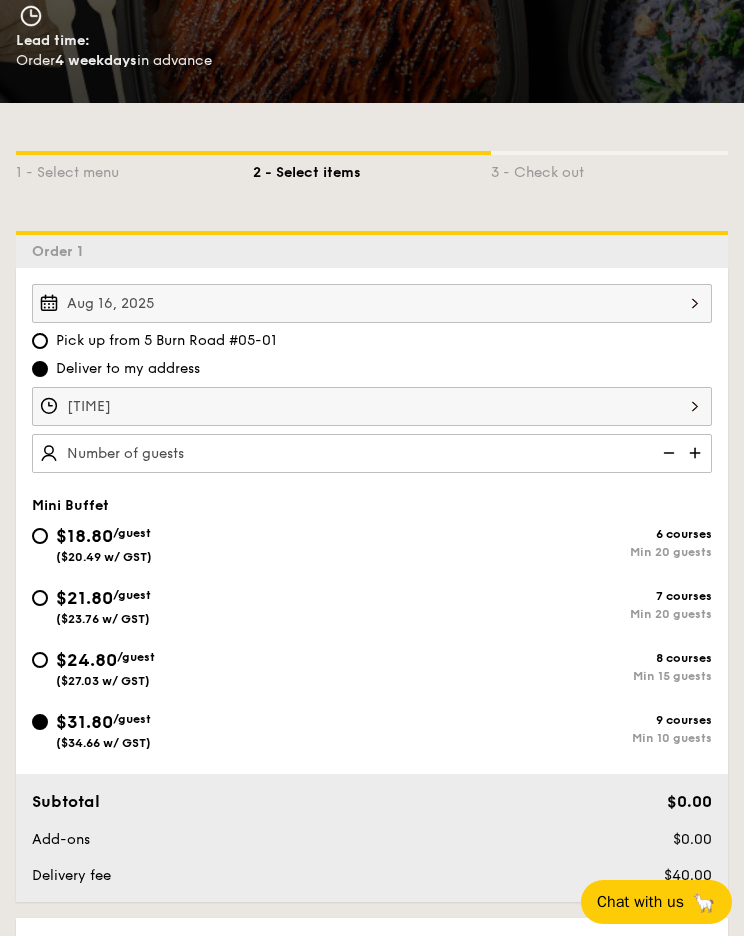 click at bounding box center (697, 453) 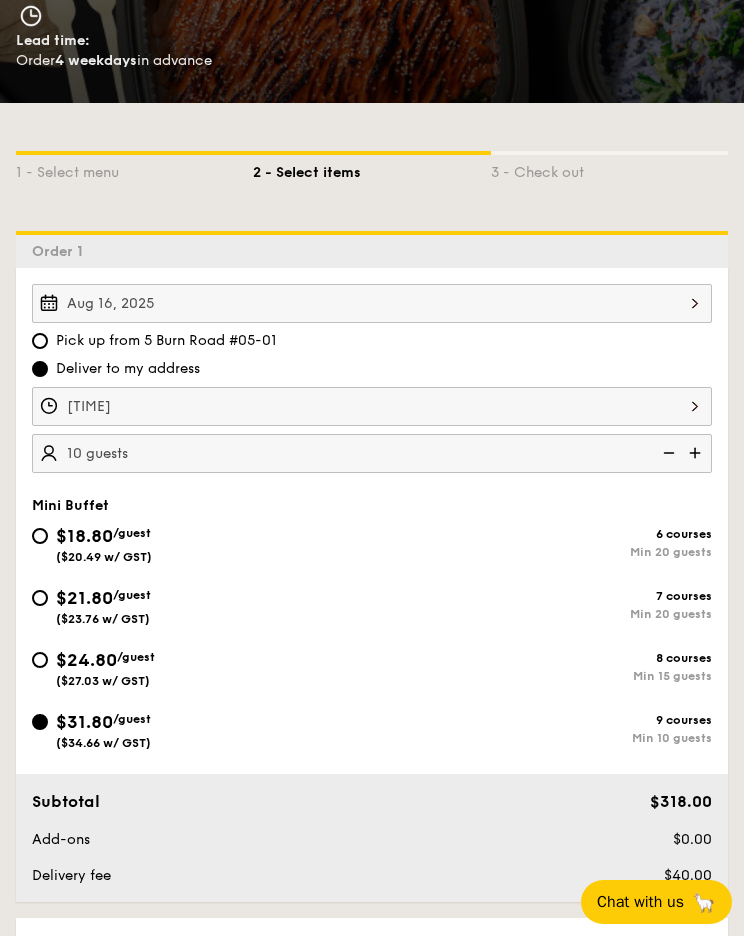 click at bounding box center (697, 453) 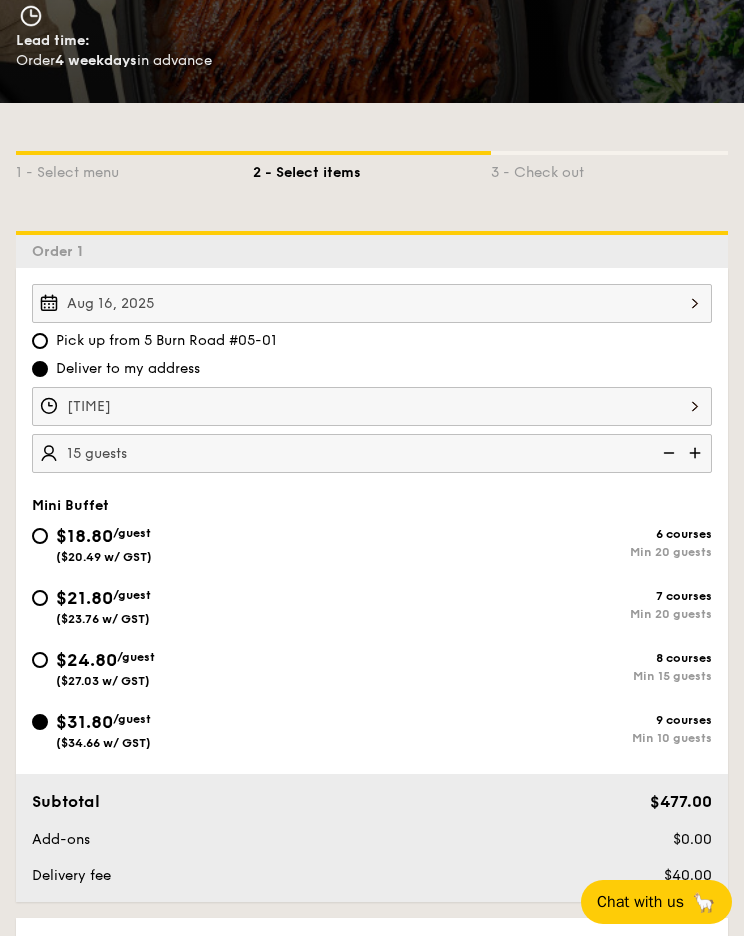 click at bounding box center (667, 453) 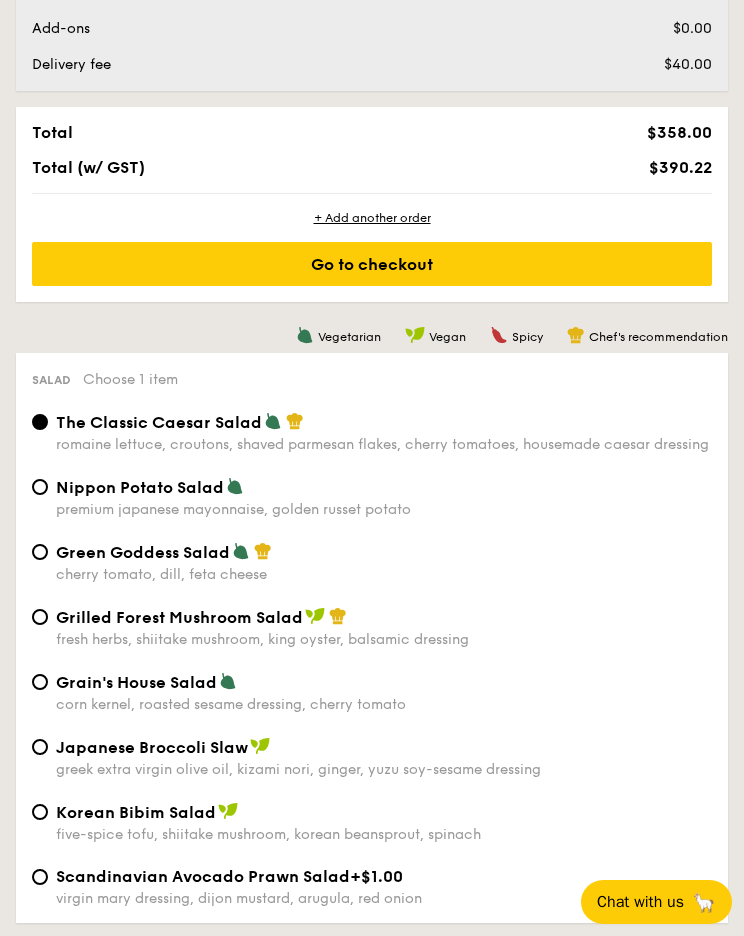 scroll, scrollTop: 1171, scrollLeft: 0, axis: vertical 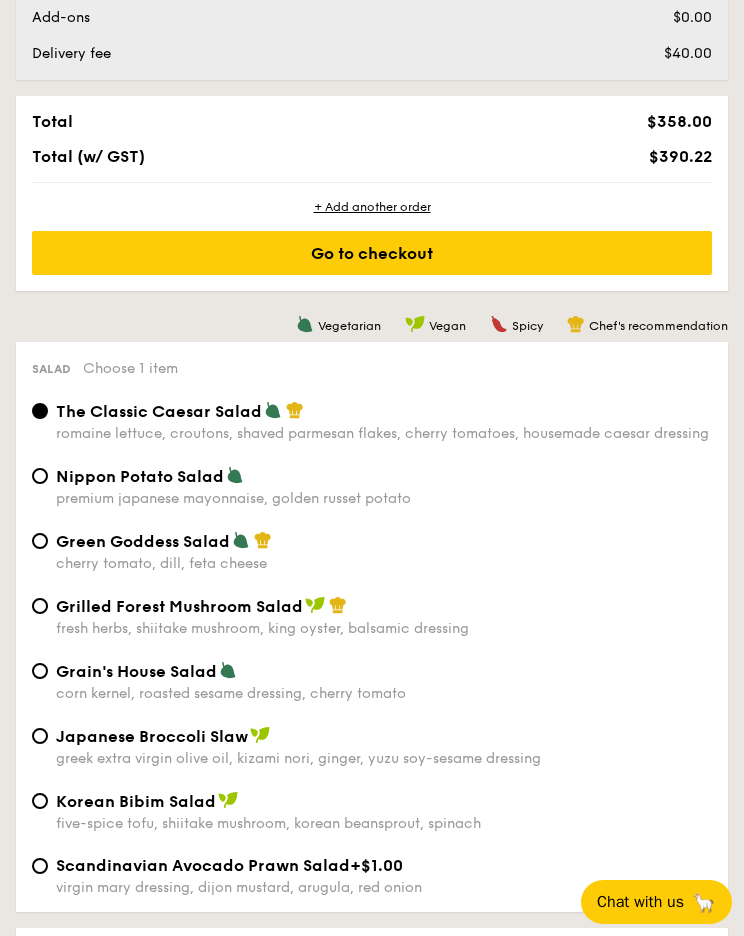 click on "Scandinavian Avocado Prawn Salad
+$1.00
virgin mary dressing, dijon mustard, arugula, red onion" at bounding box center (40, 866) 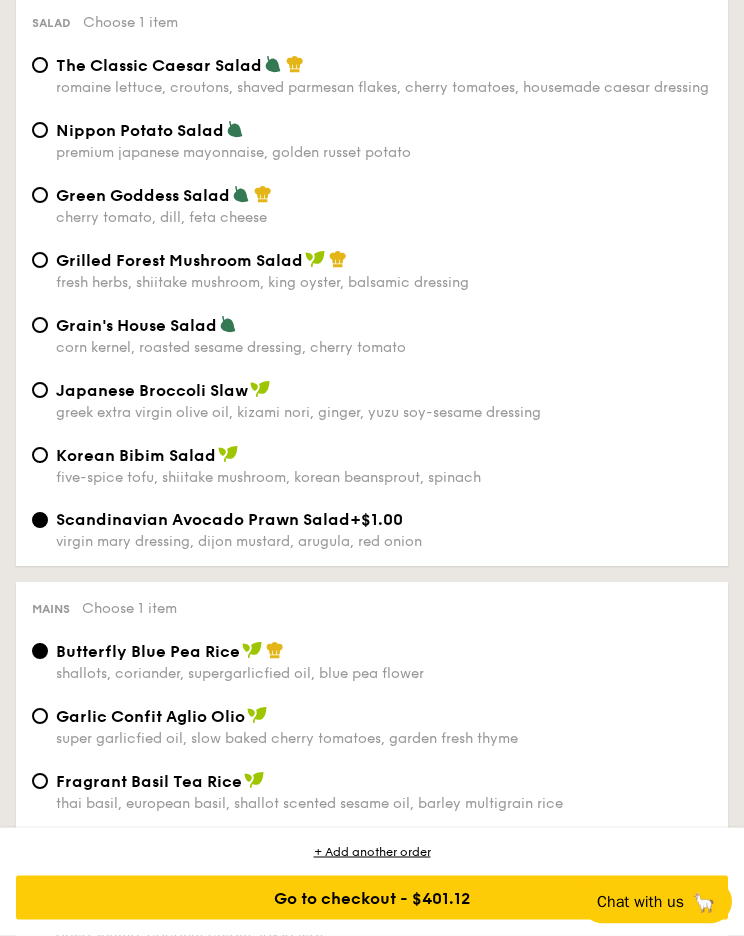 scroll, scrollTop: 1593, scrollLeft: 0, axis: vertical 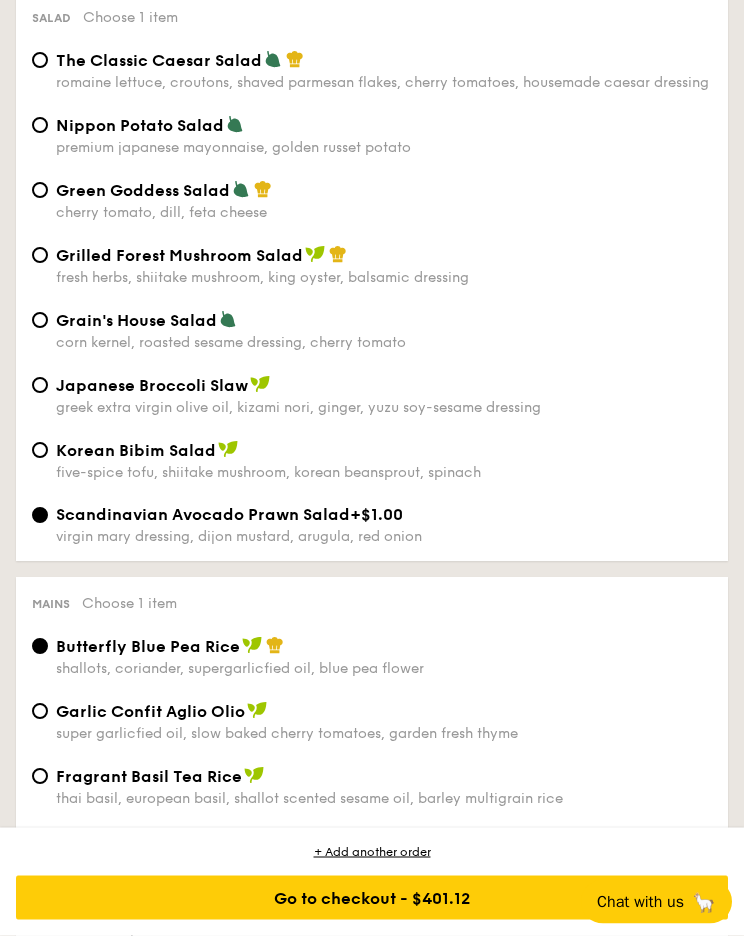 click on "Mains
Choose 1 item
Butterfly Blue Pea Rice shallots, coriander, supergarlicfied oil, blue pea flower Garlic Confit Aglio Olio super garlicfied oil, slow baked cherry tomatoes, garden fresh thyme Fragrant Basil Tea Rice thai basil, european basil, shallot scented sesame oil, barley multigrain rice Wok Tossed Chow Mein button mushroom, tricolour capsicum, cripsy egg noodle, kikkoman, super garlicfied oil Dry Laksa Pasta dried shrimp, coconut cream, laksa leaf Sanshoku Steamed Rice multigrain rice, roasted black soybean Garlic Confit Arrabiata cherry tomato concasse, garlic-infused olive oil, chilli flakes Smoked Paprika Rice turmeric baked rice, smokey sweet paprika, tri-colour capsicum Smoked Paprika Seafood Rice
+$2.00
smoky sweet paprika, green-lipped mussel, flower squid, baby prawn" at bounding box center (372, 895) 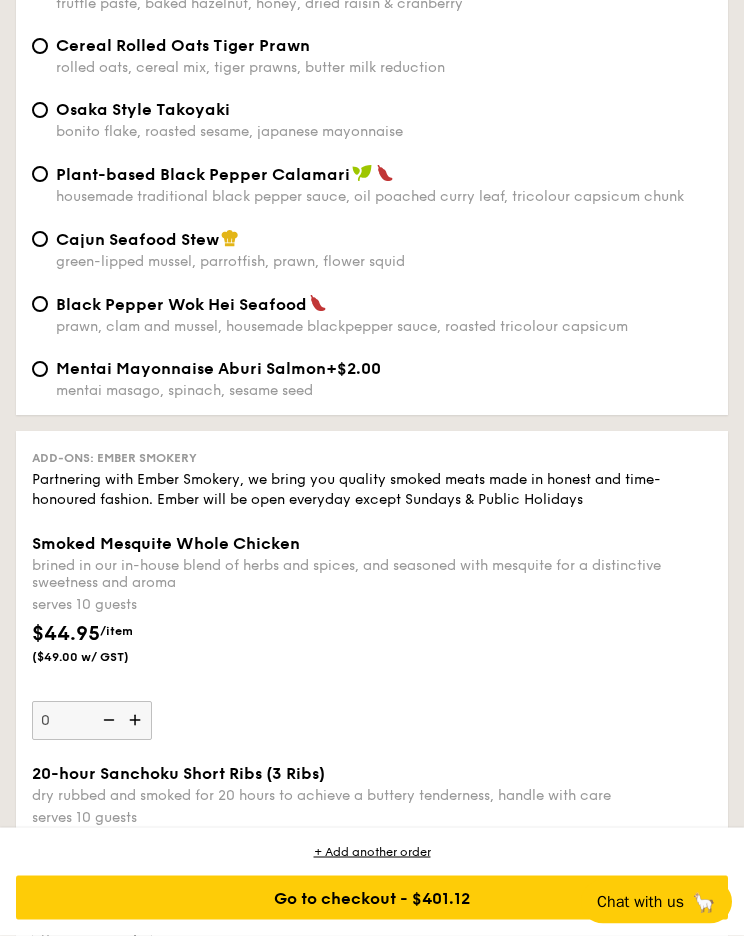 scroll, scrollTop: 6616, scrollLeft: 0, axis: vertical 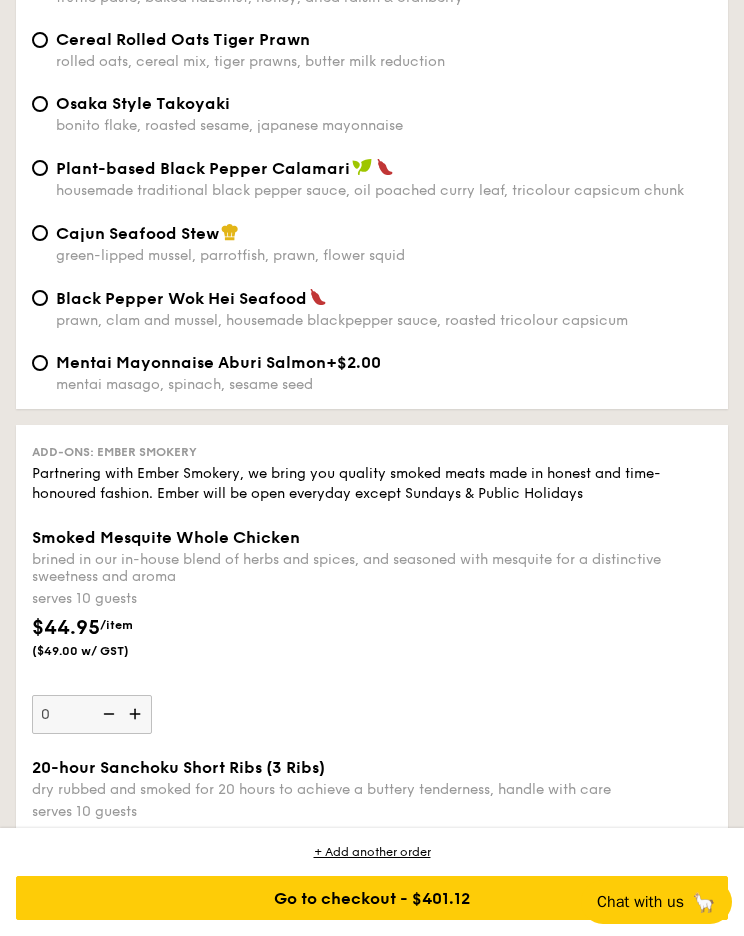 click on "Cajun Seafood Stew green-lipped mussel, parrotfish, prawn, flower squid" at bounding box center [40, 233] 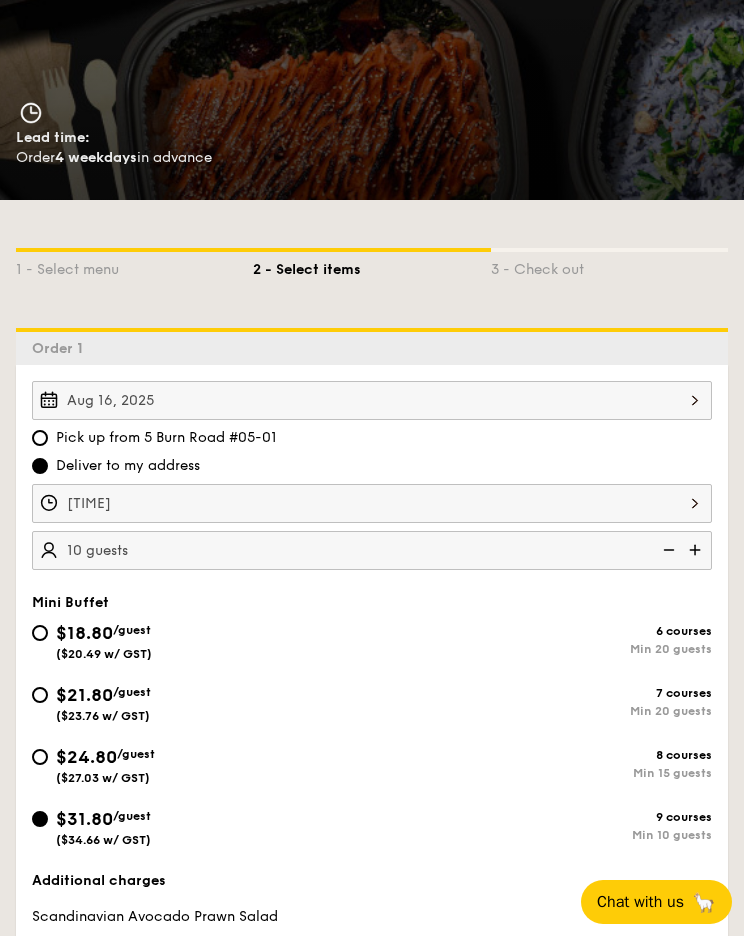 scroll, scrollTop: 217, scrollLeft: 0, axis: vertical 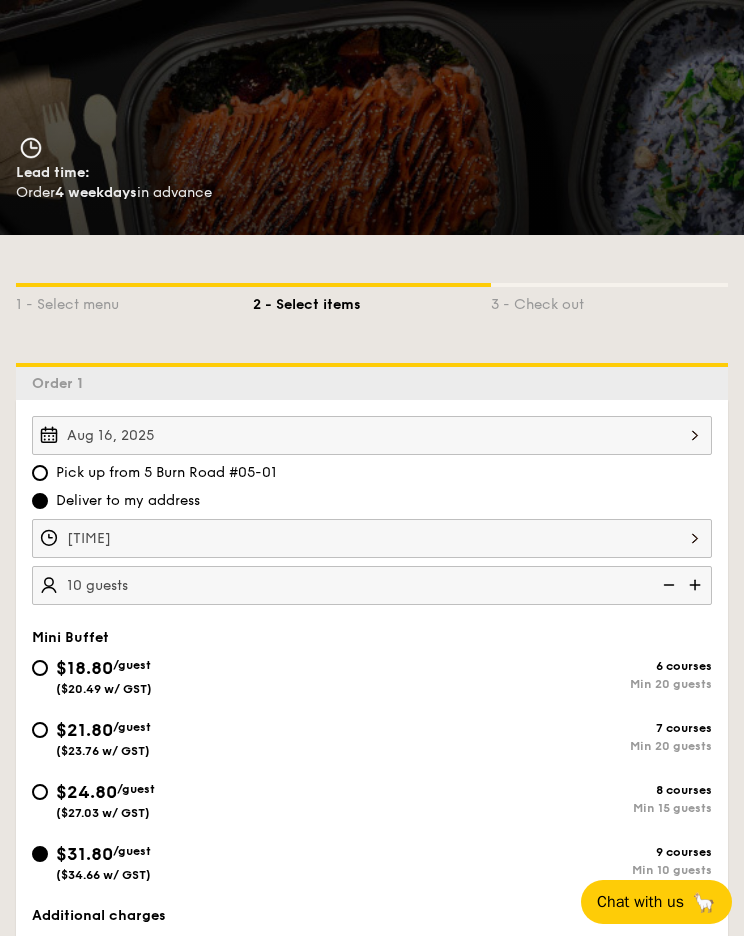 click on "Aug 16, 2025" at bounding box center [372, 435] 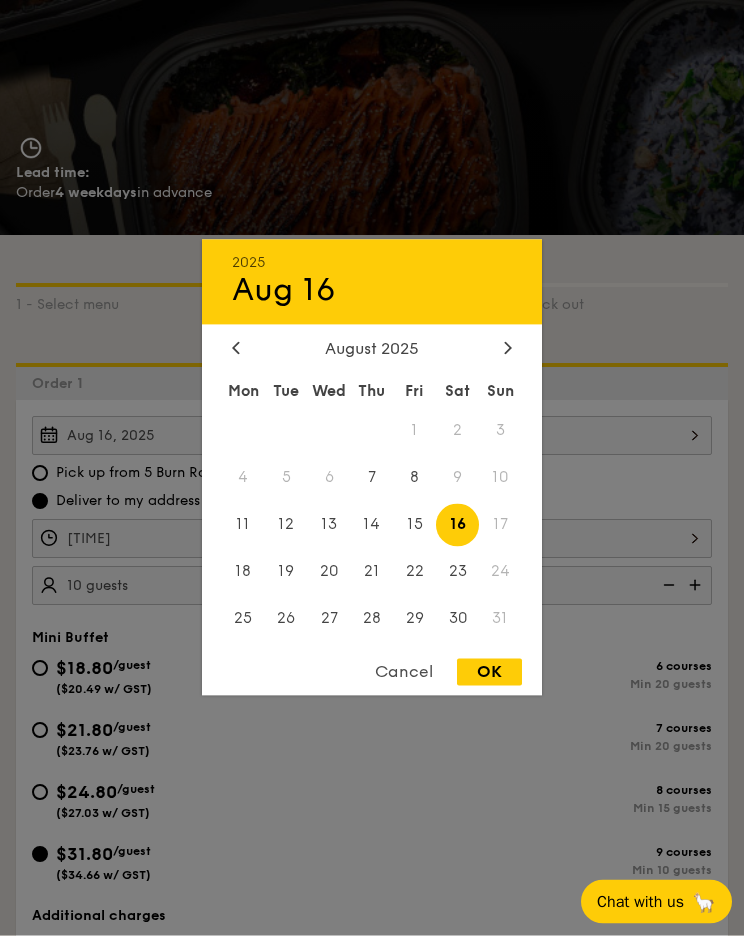 scroll, scrollTop: 217, scrollLeft: 0, axis: vertical 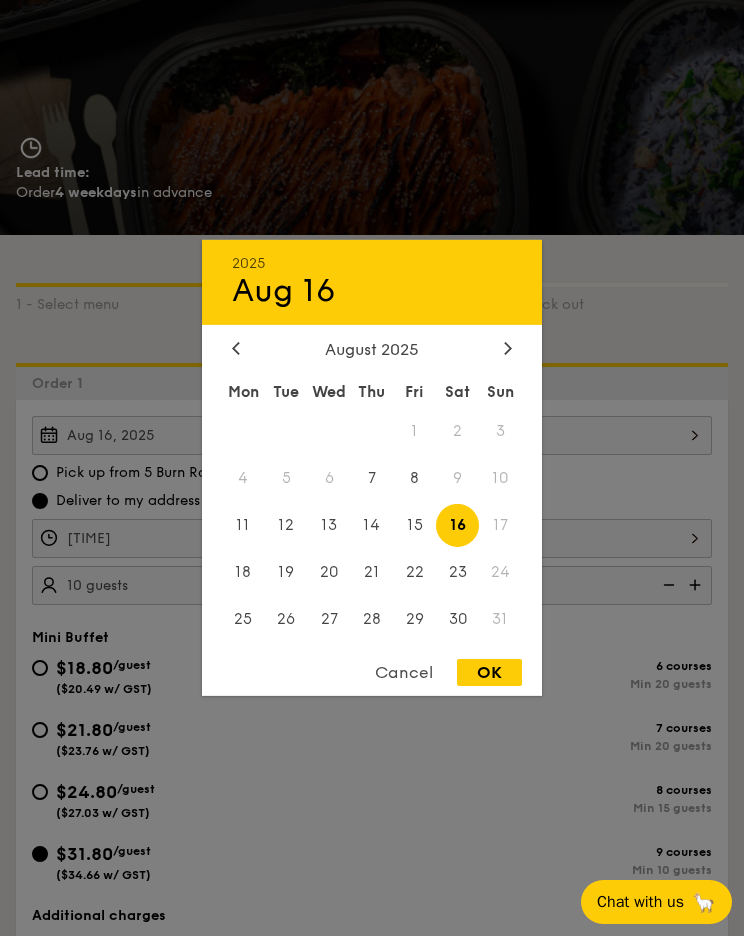 click at bounding box center (508, 349) 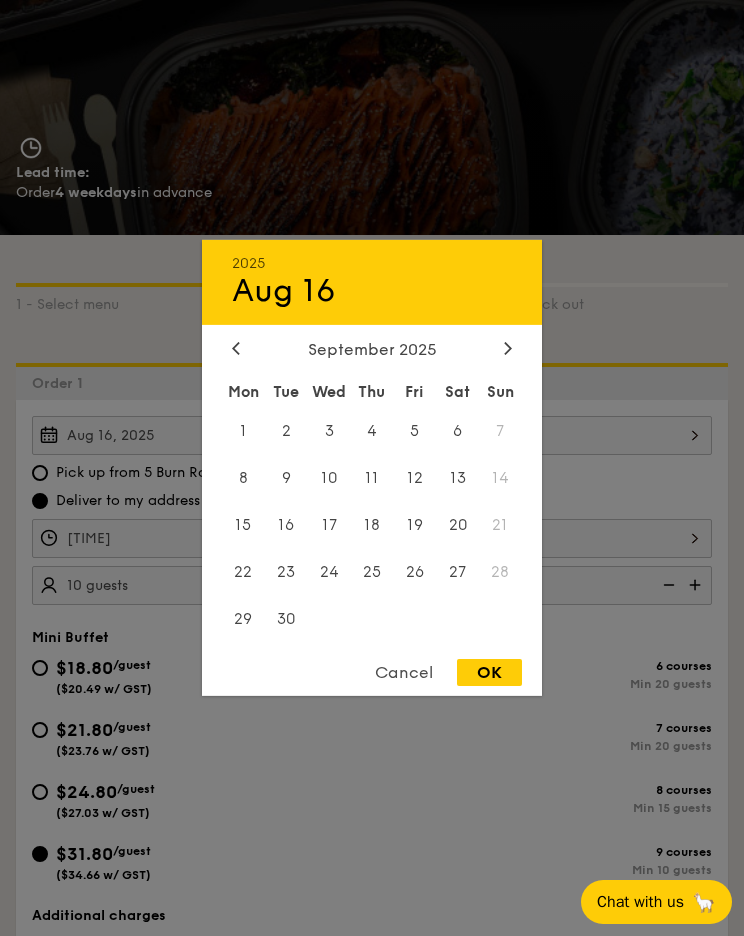 click at bounding box center (508, 349) 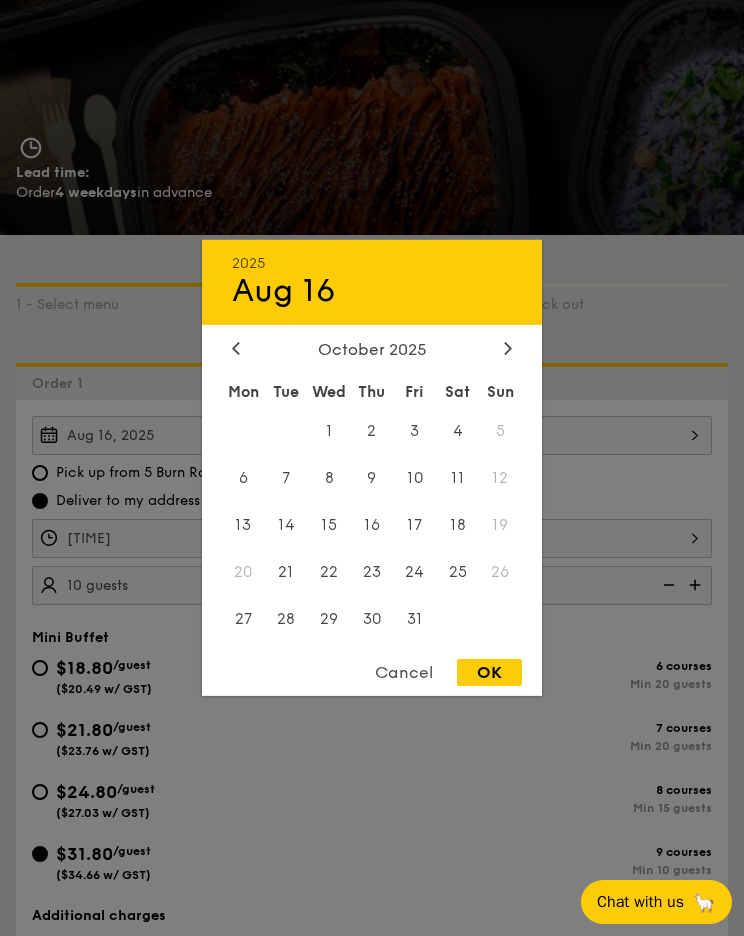 click at bounding box center [508, 349] 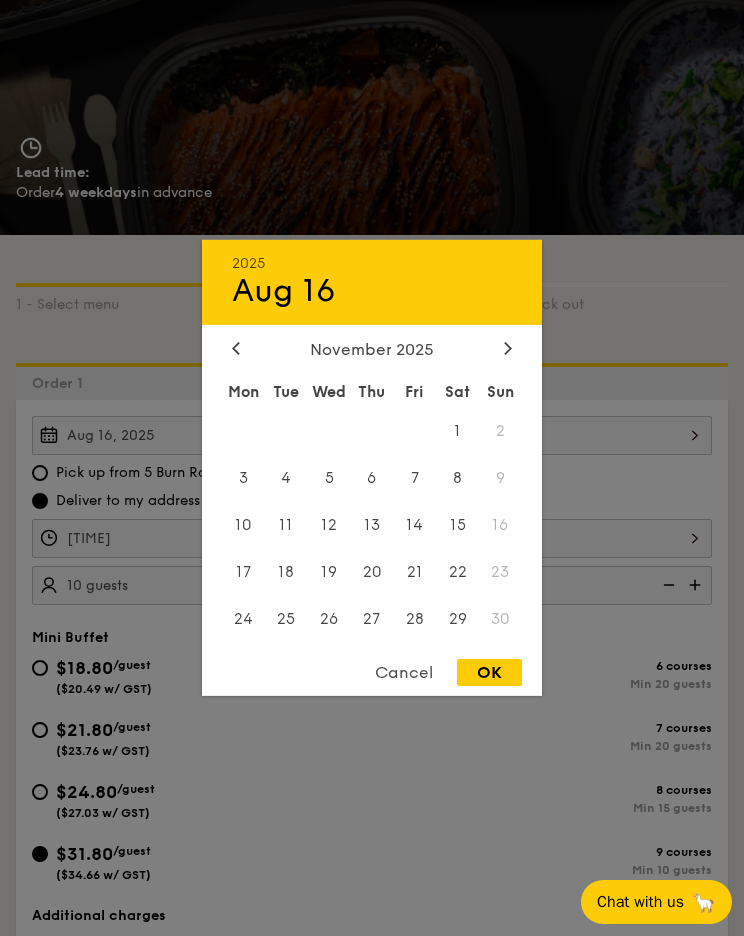 click on "November 2025" at bounding box center [372, 349] 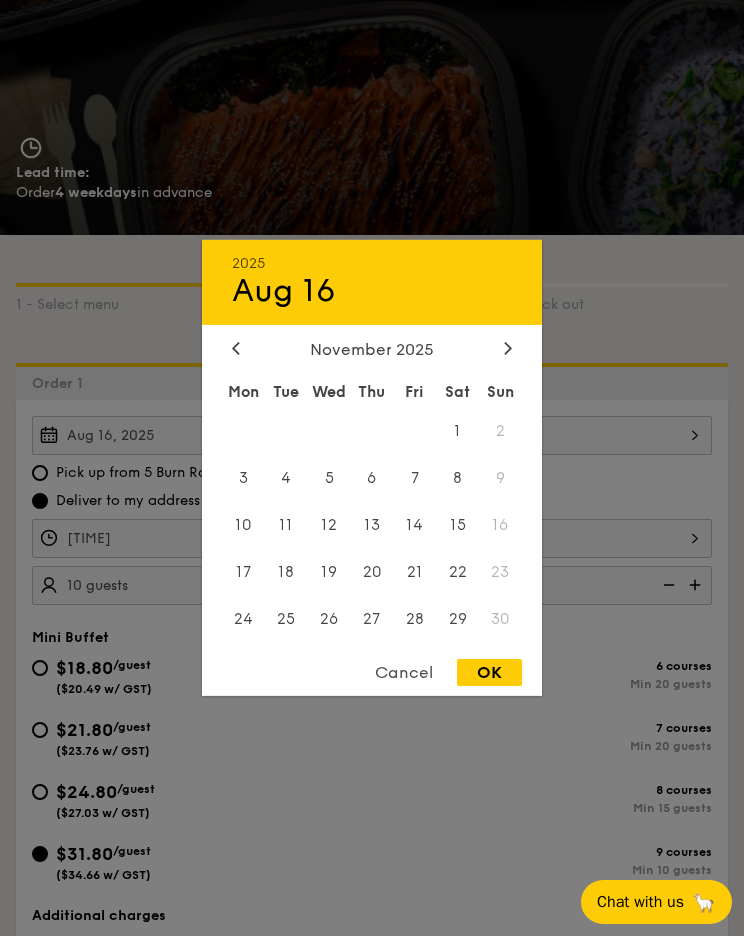 click at bounding box center [508, 349] 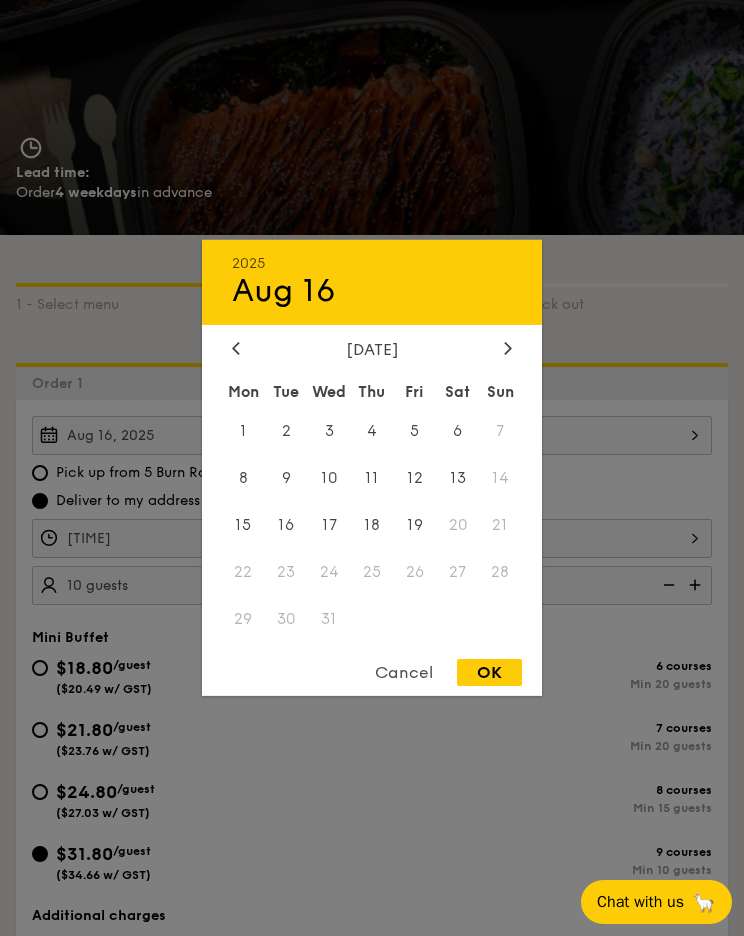 click on "[DATE]" at bounding box center [372, 349] 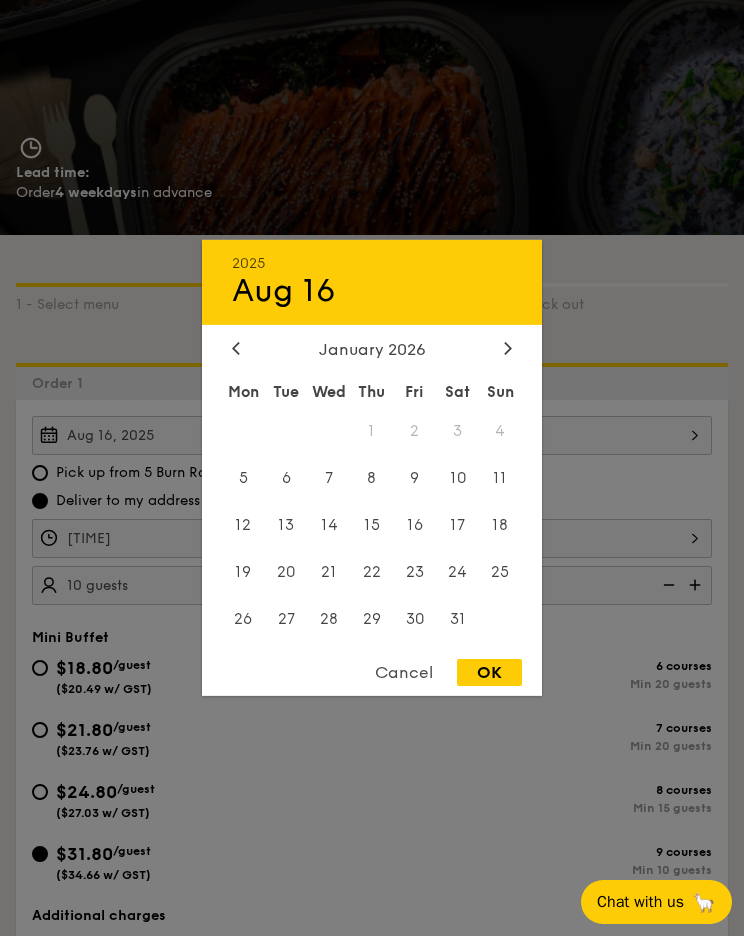 click at bounding box center (508, 349) 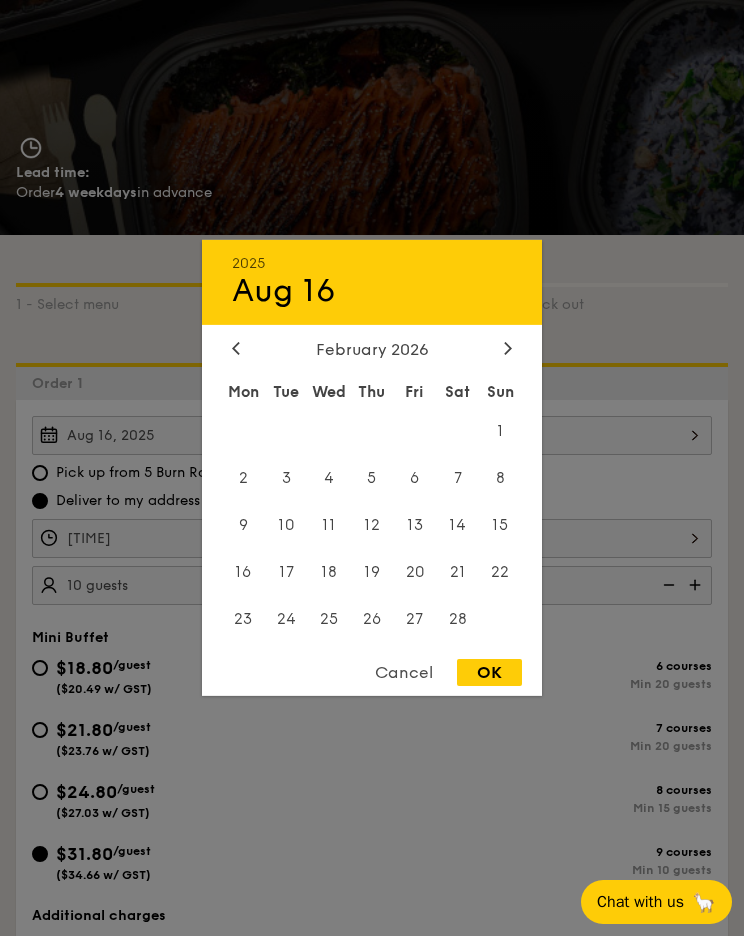 click at bounding box center [508, 349] 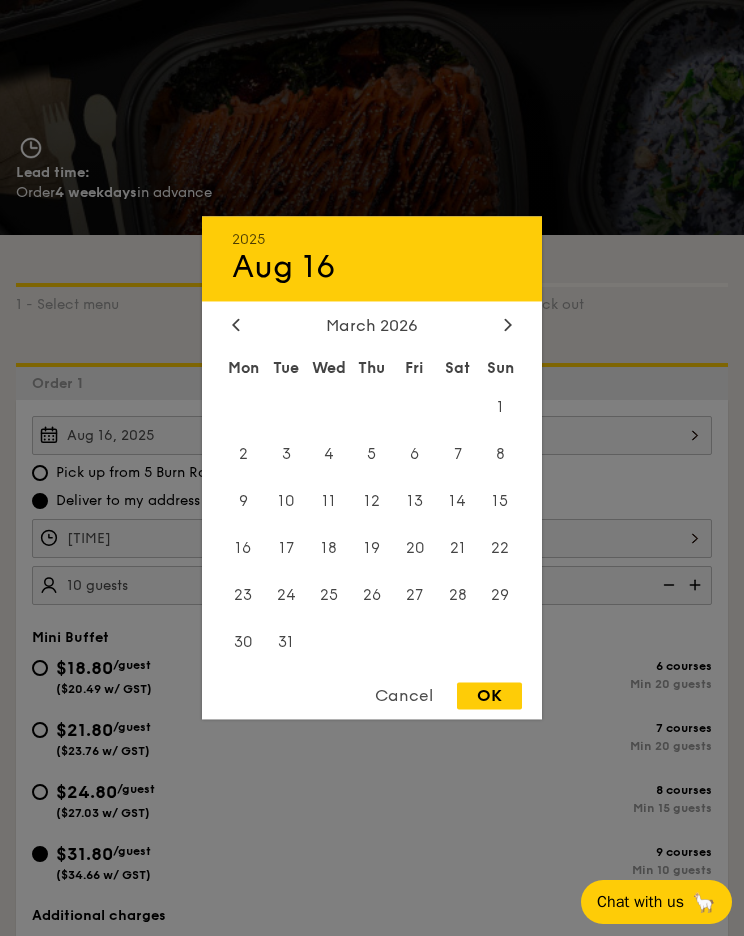 click at bounding box center [508, 325] 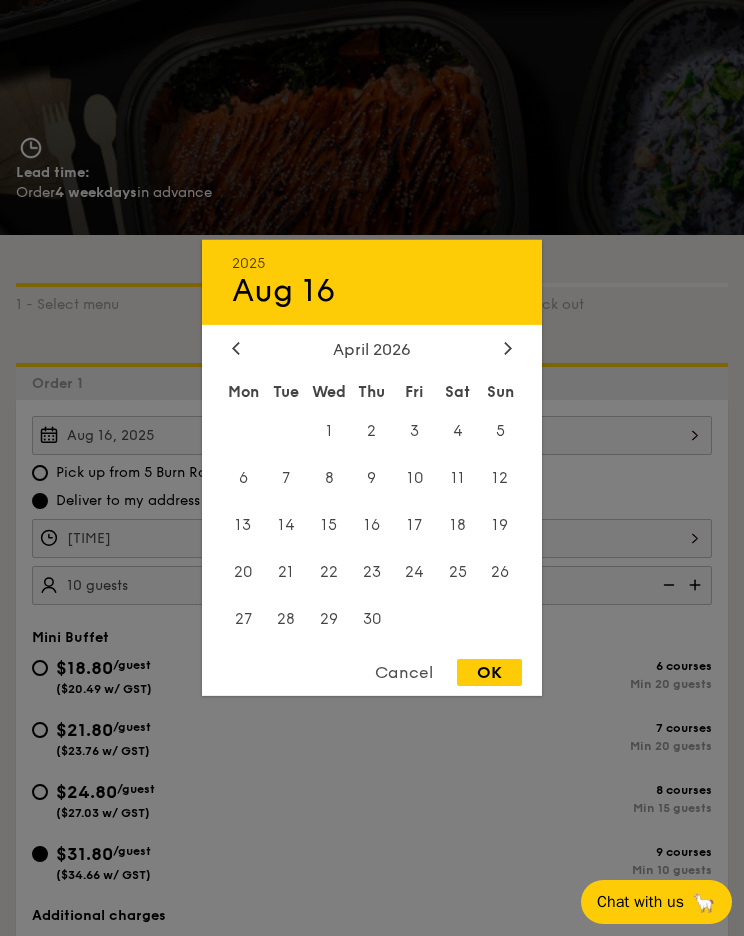 click on "April 2026" at bounding box center (372, 349) 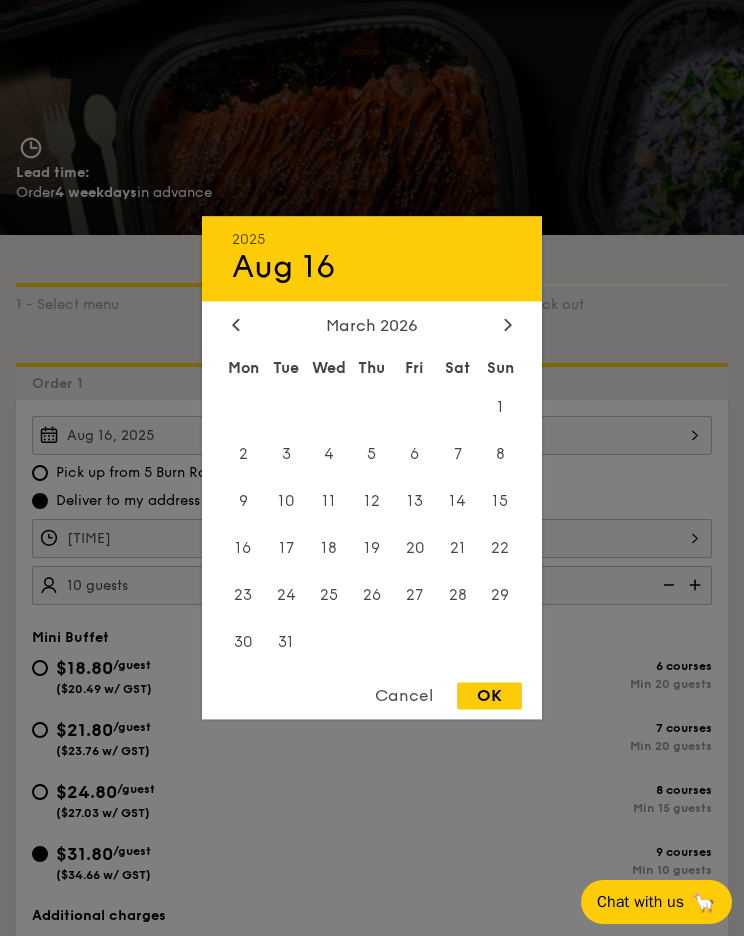 click at bounding box center [236, 325] 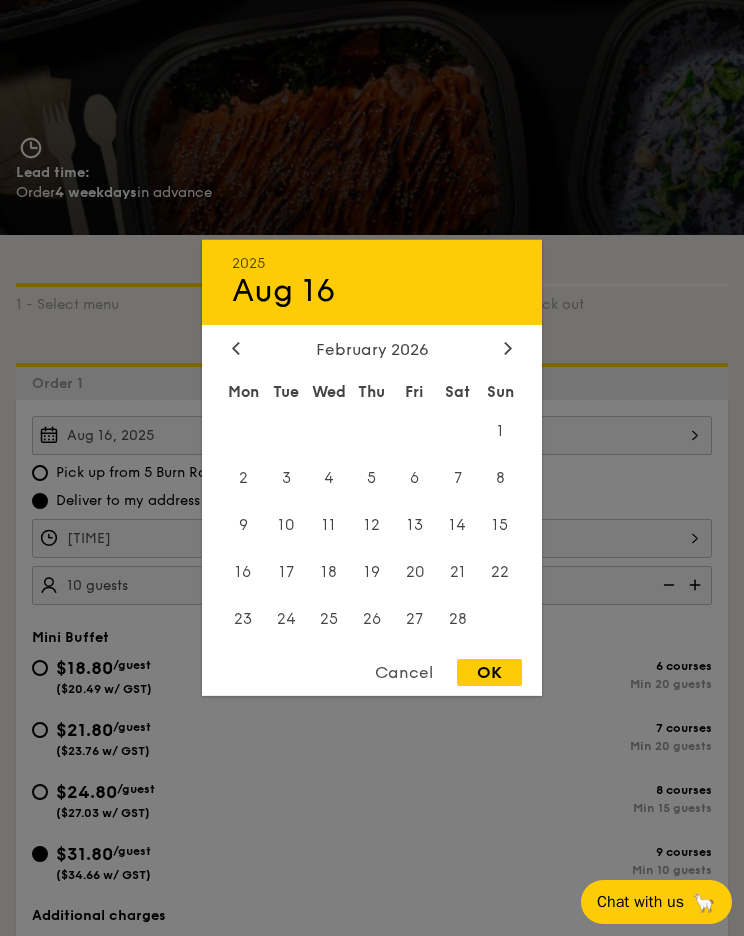 click on "Cancel" at bounding box center (404, 672) 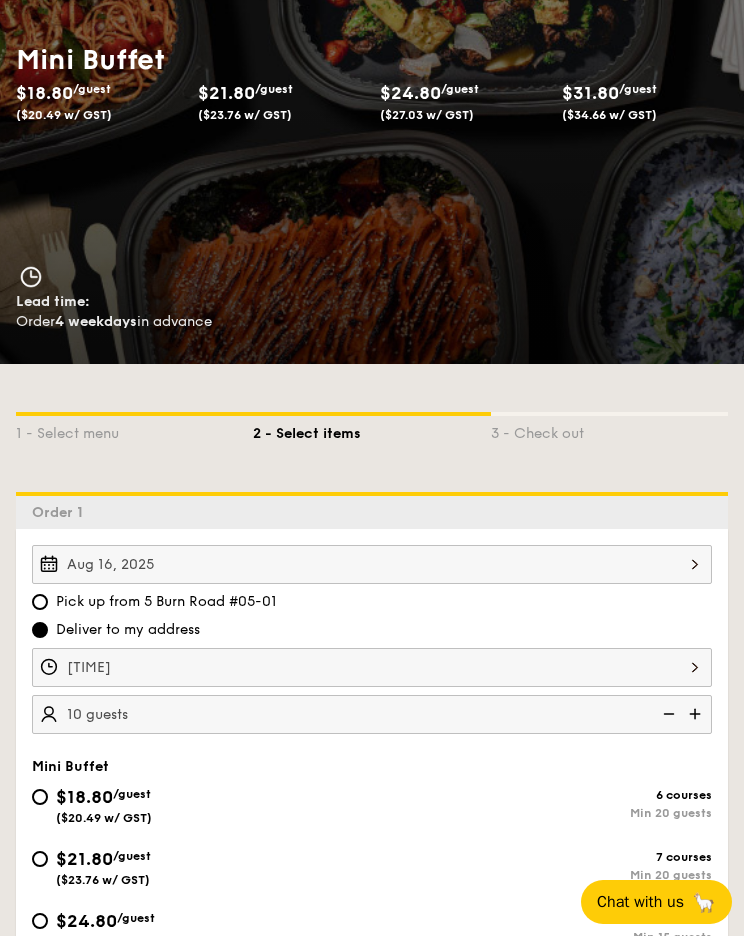 scroll, scrollTop: 0, scrollLeft: 0, axis: both 